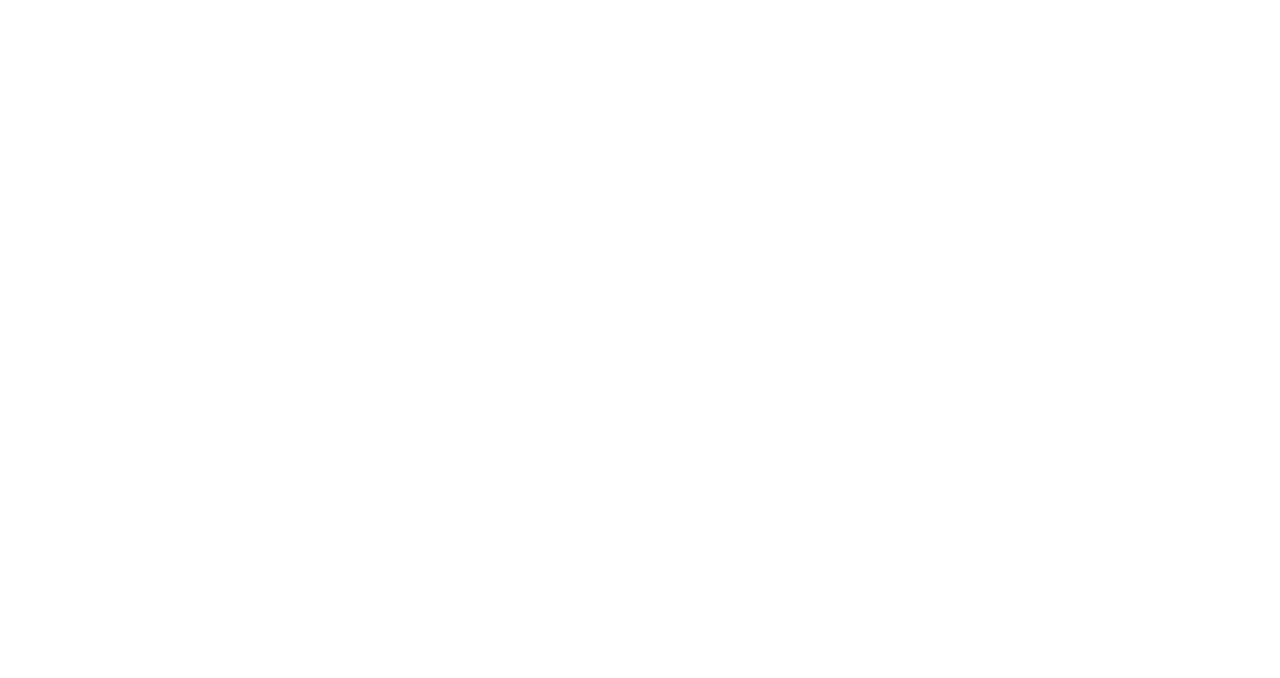 scroll, scrollTop: 0, scrollLeft: 0, axis: both 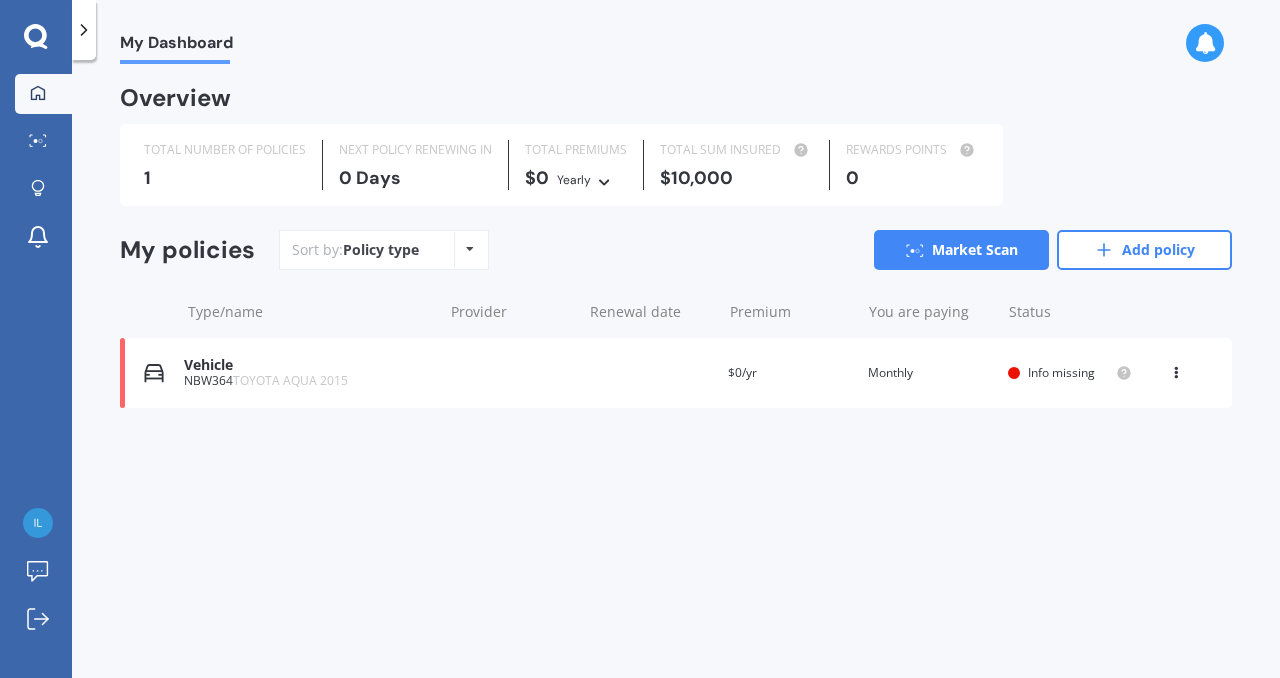 click on "TOTAL NUMBER OF POLICIES 1" at bounding box center [225, 165] 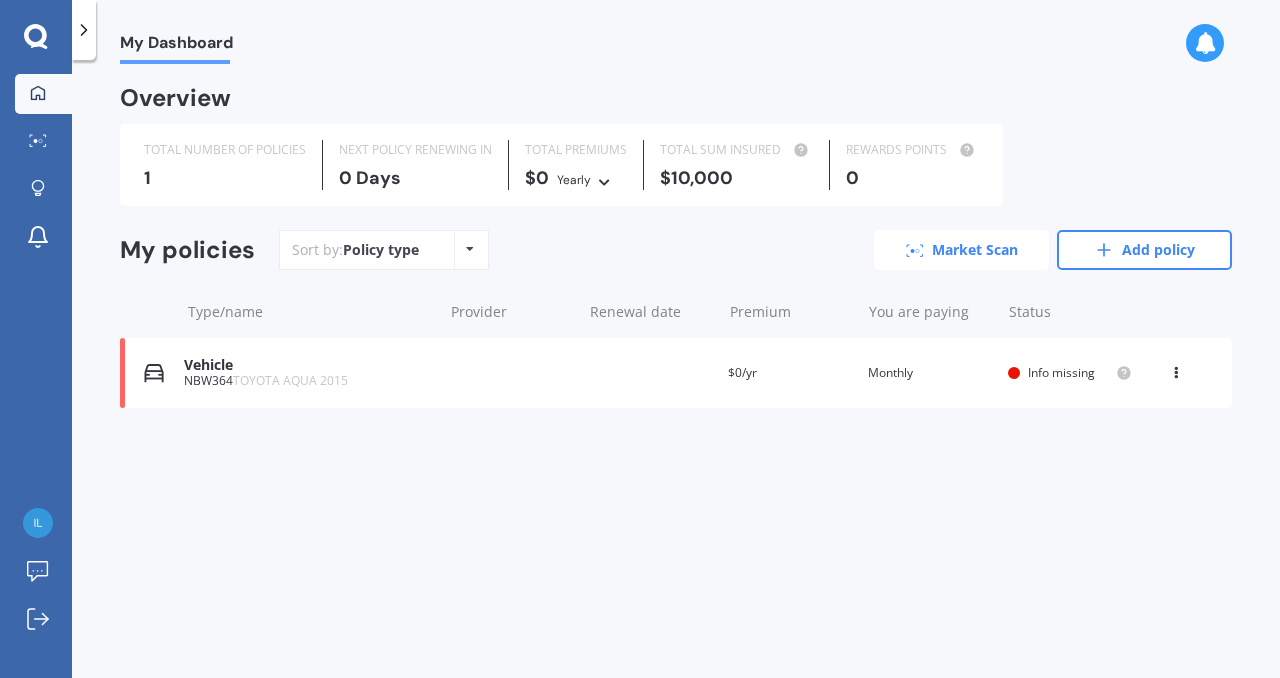 click on "Market Scan" at bounding box center (961, 250) 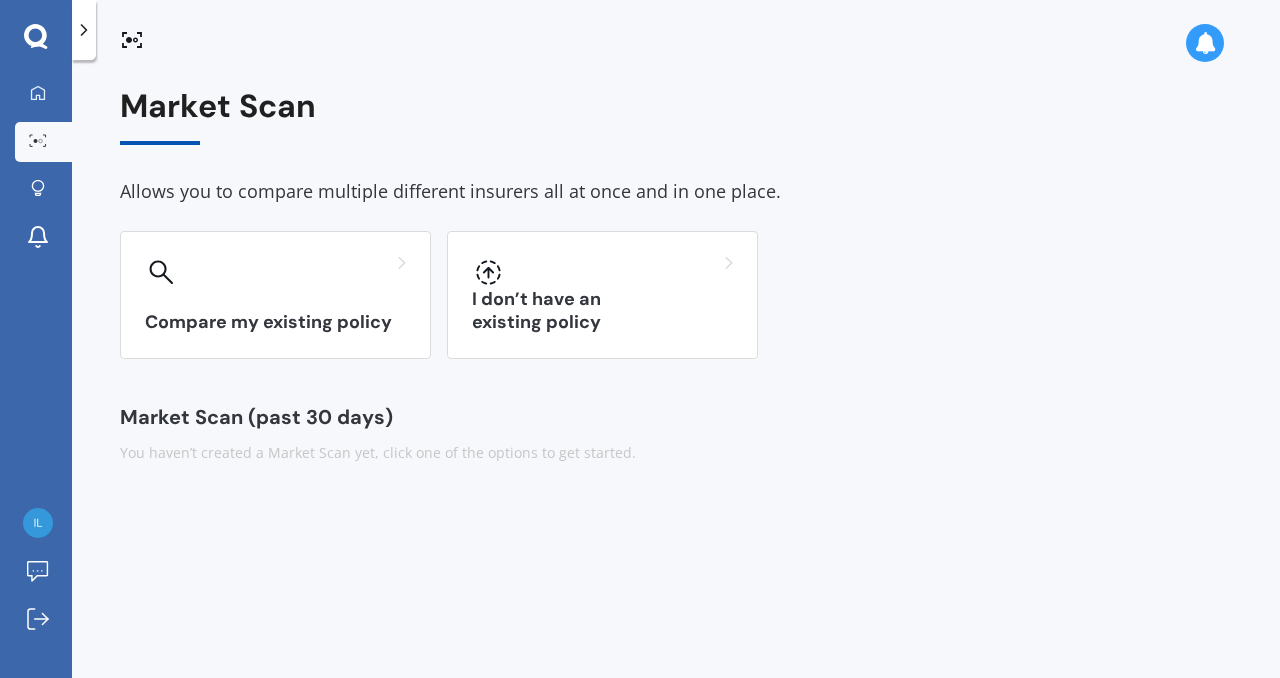 click 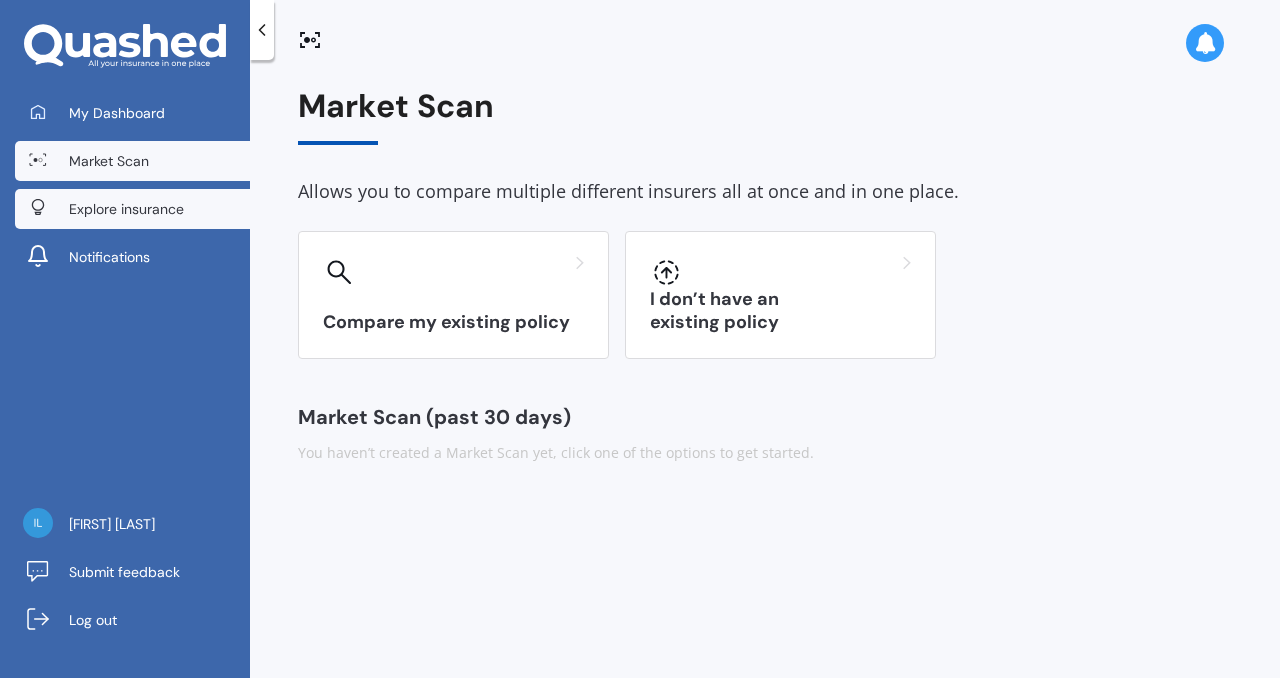 click on "Explore insurance" at bounding box center (126, 209) 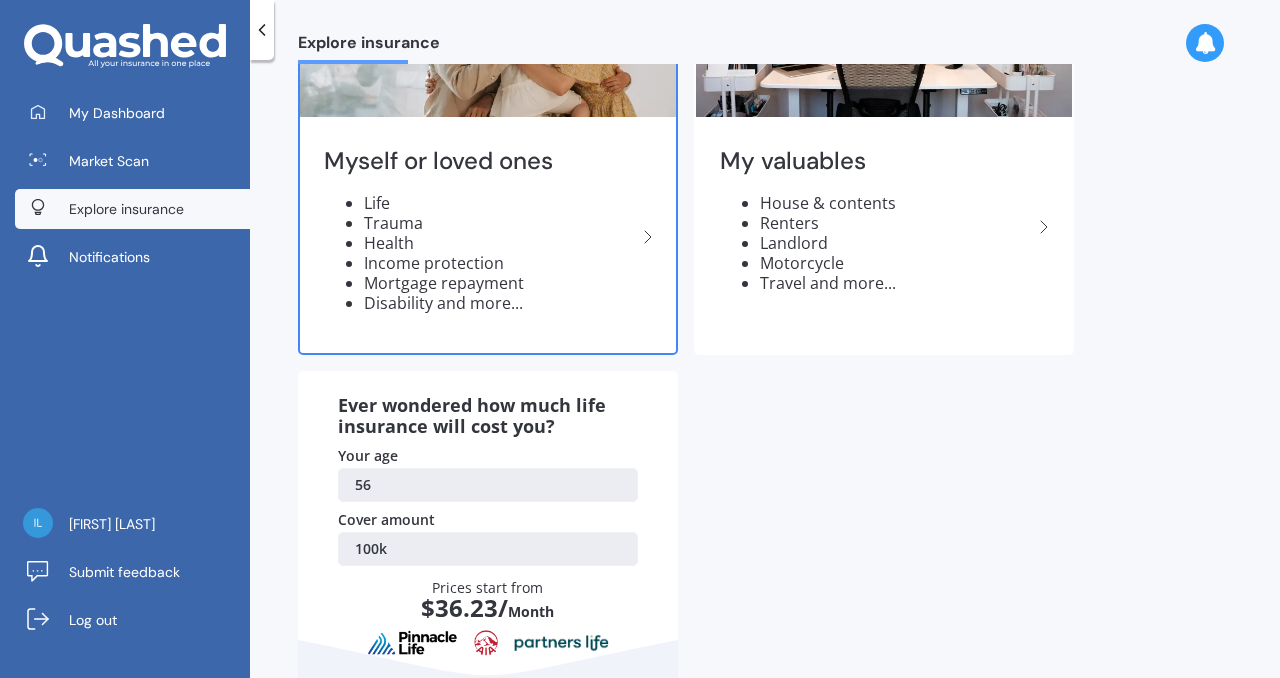 scroll, scrollTop: 140, scrollLeft: 0, axis: vertical 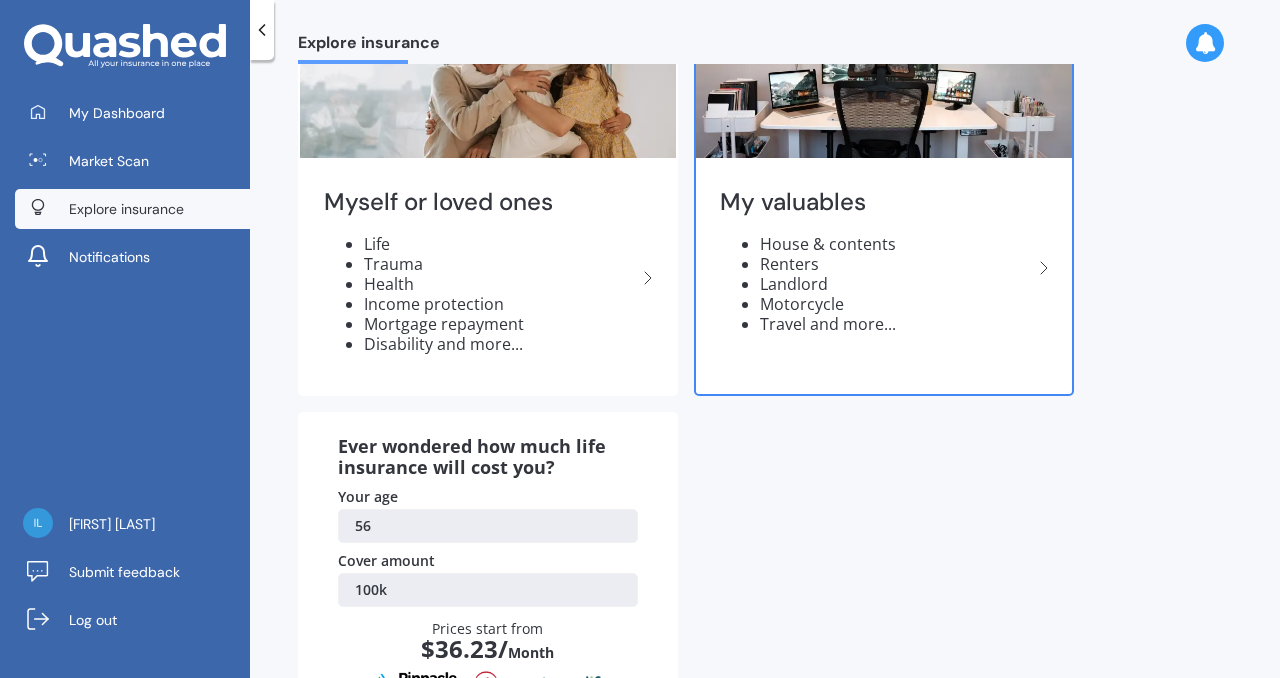 click on "Renters" at bounding box center [896, 264] 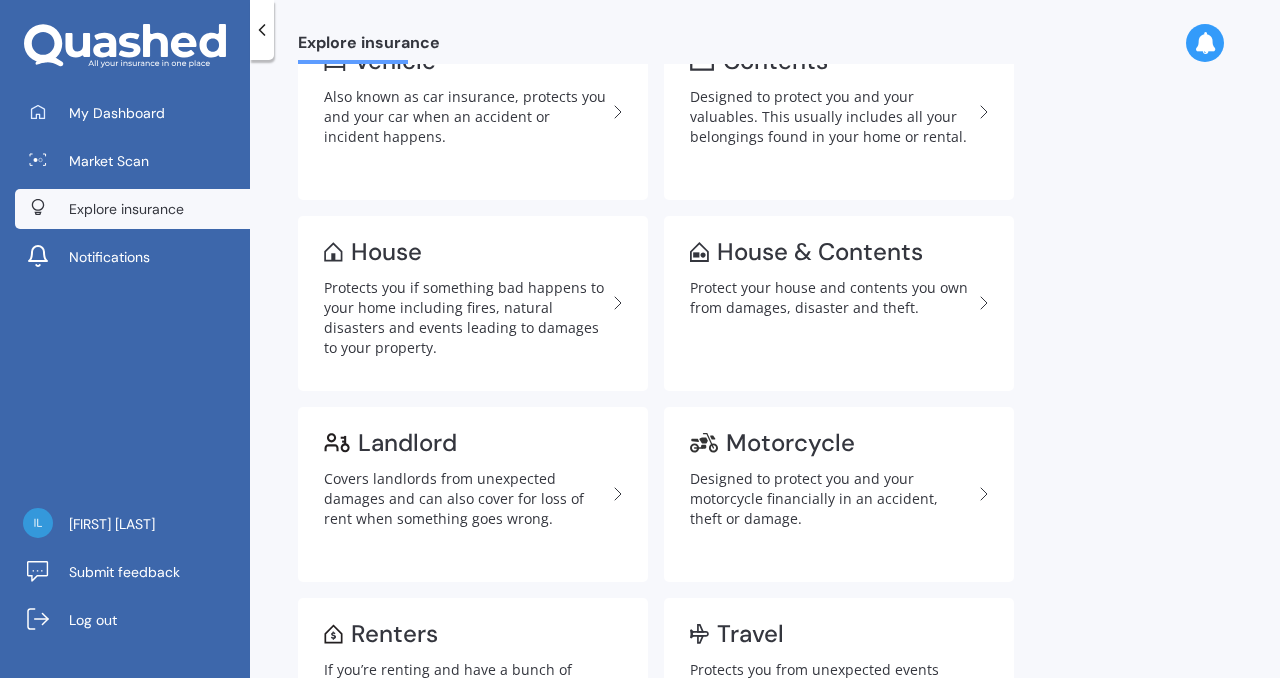 scroll, scrollTop: 0, scrollLeft: 0, axis: both 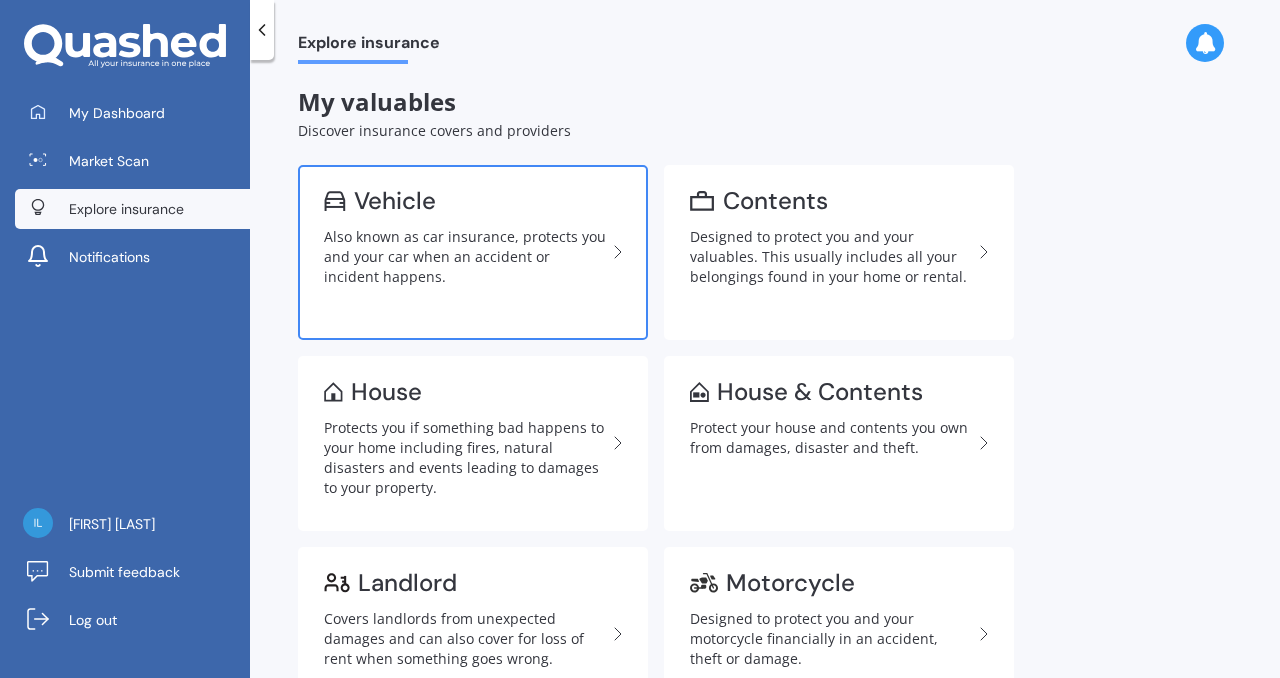 click on "Vehicle Also known as car insurance, protects you and your car when an accident or incident happens." at bounding box center (473, 252) 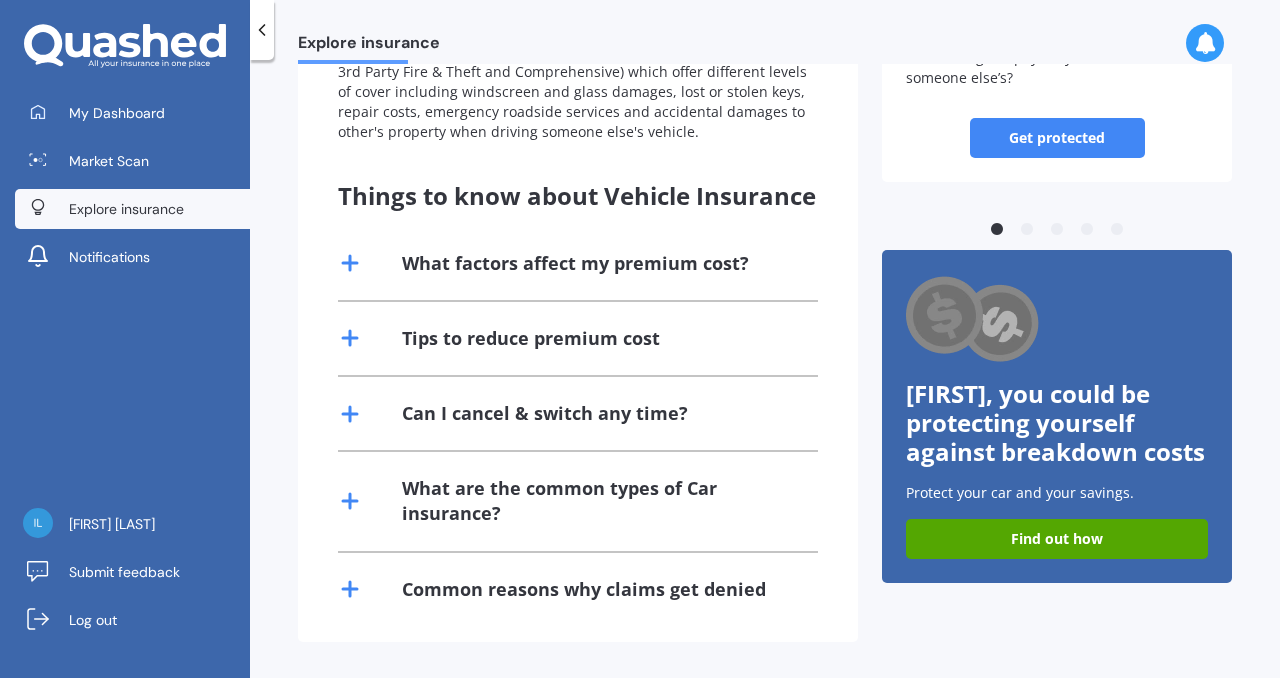 scroll, scrollTop: 0, scrollLeft: 0, axis: both 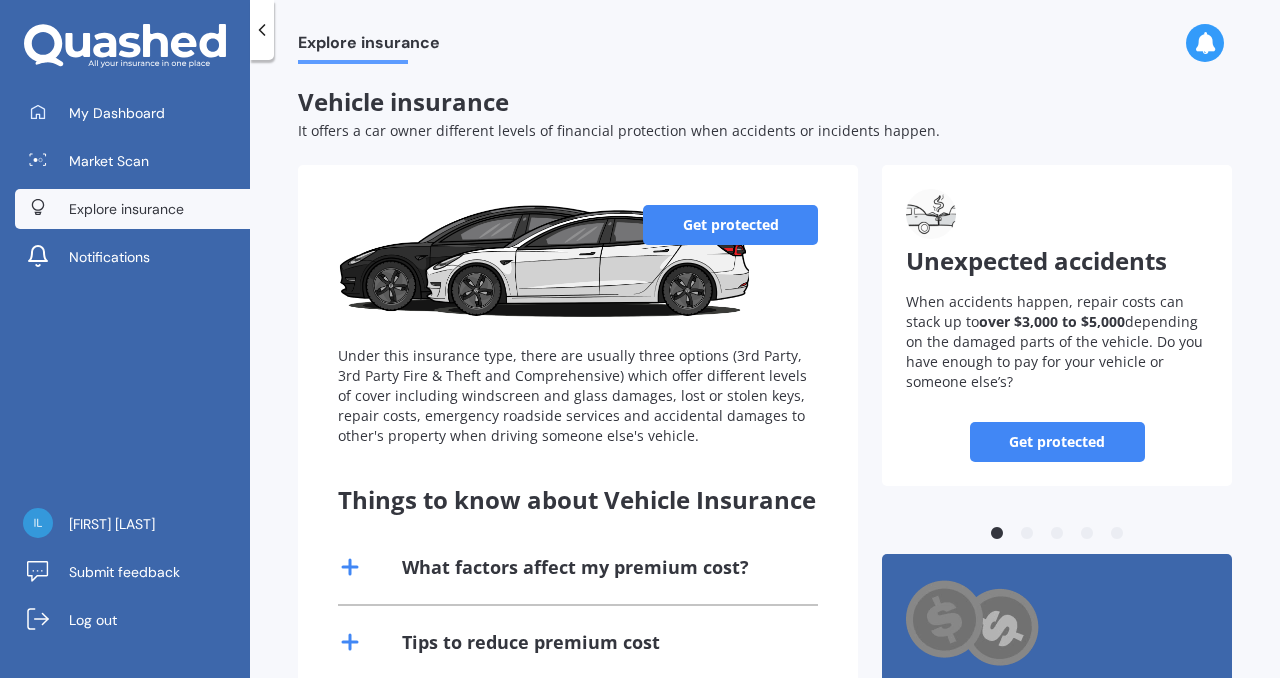 click on "Get protected" at bounding box center [730, 225] 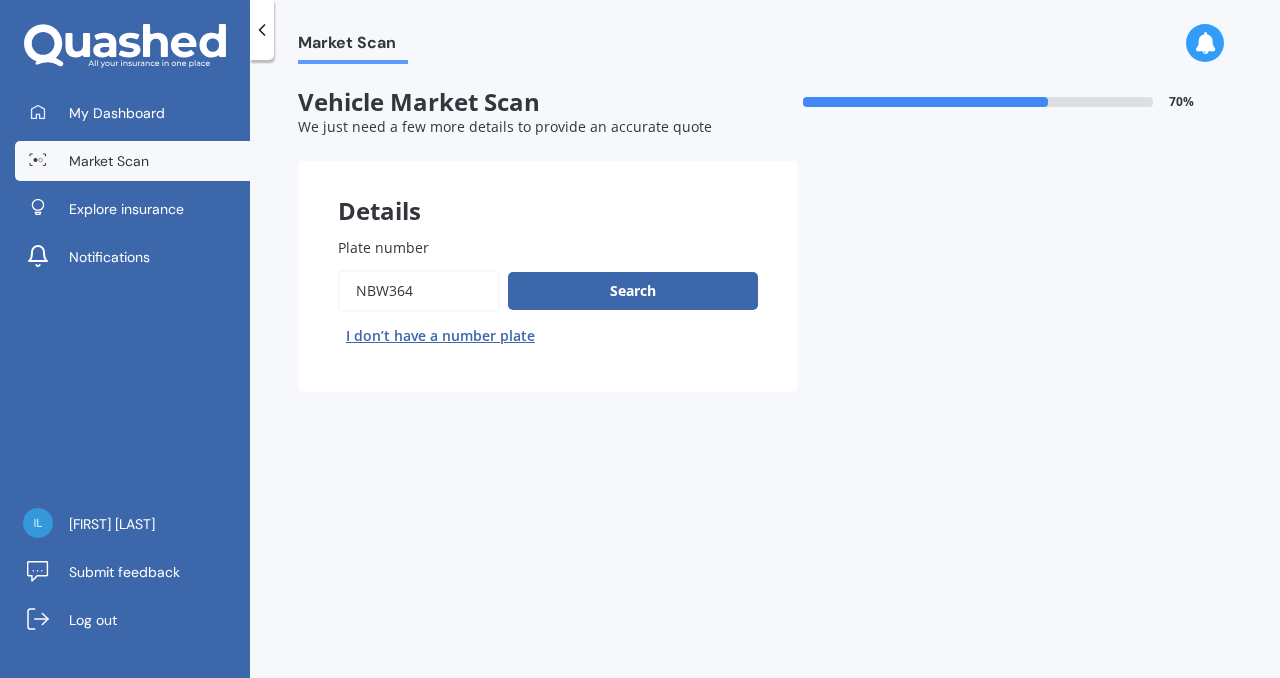 drag, startPoint x: 417, startPoint y: 293, endPoint x: 342, endPoint y: 289, distance: 75.10659 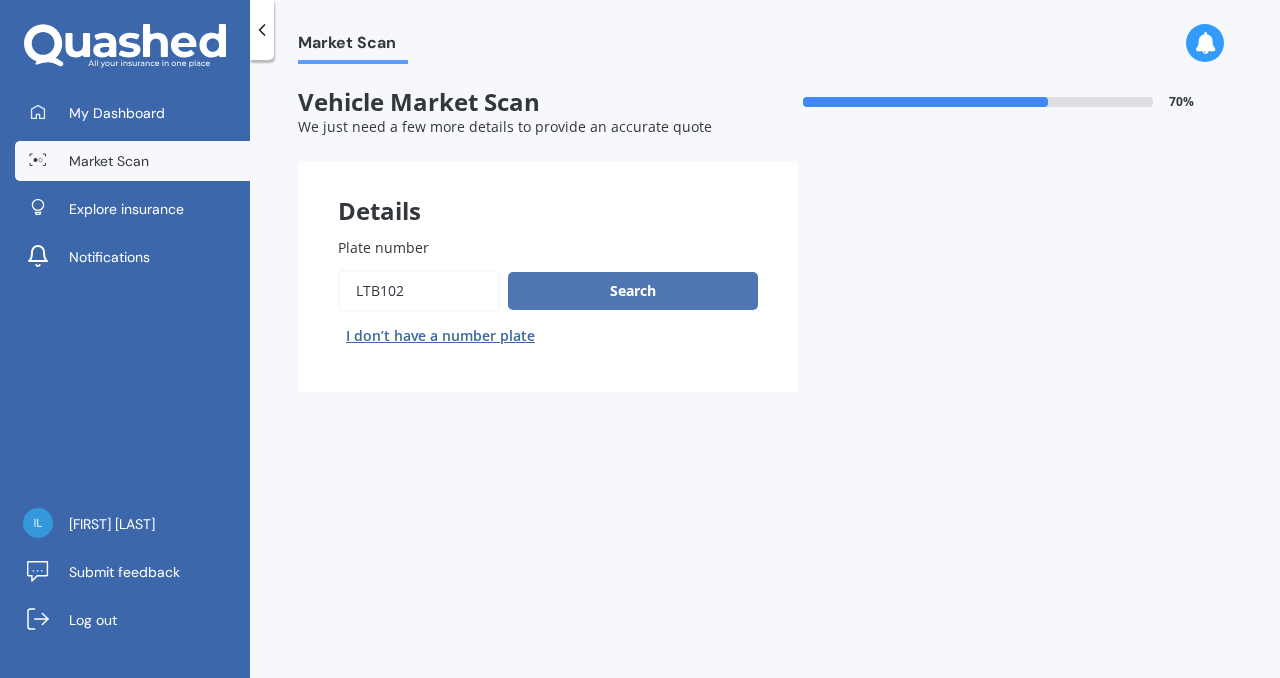 type on "LTB102" 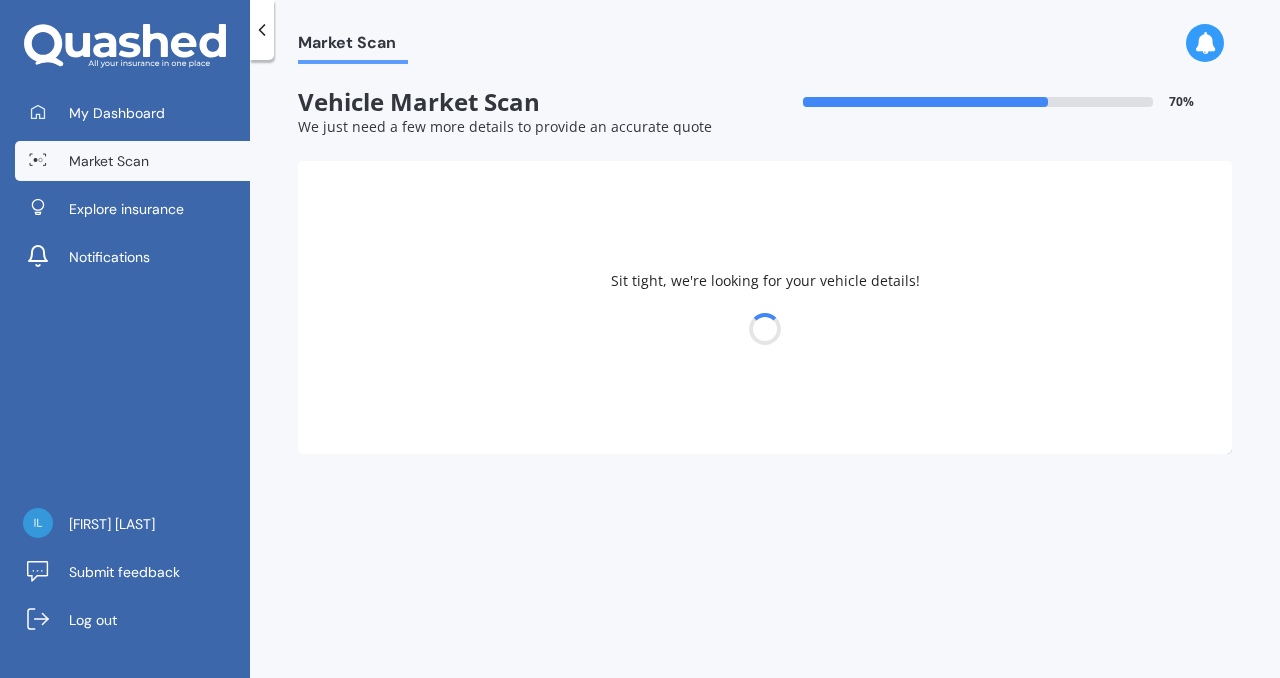 select on "TOYOTA" 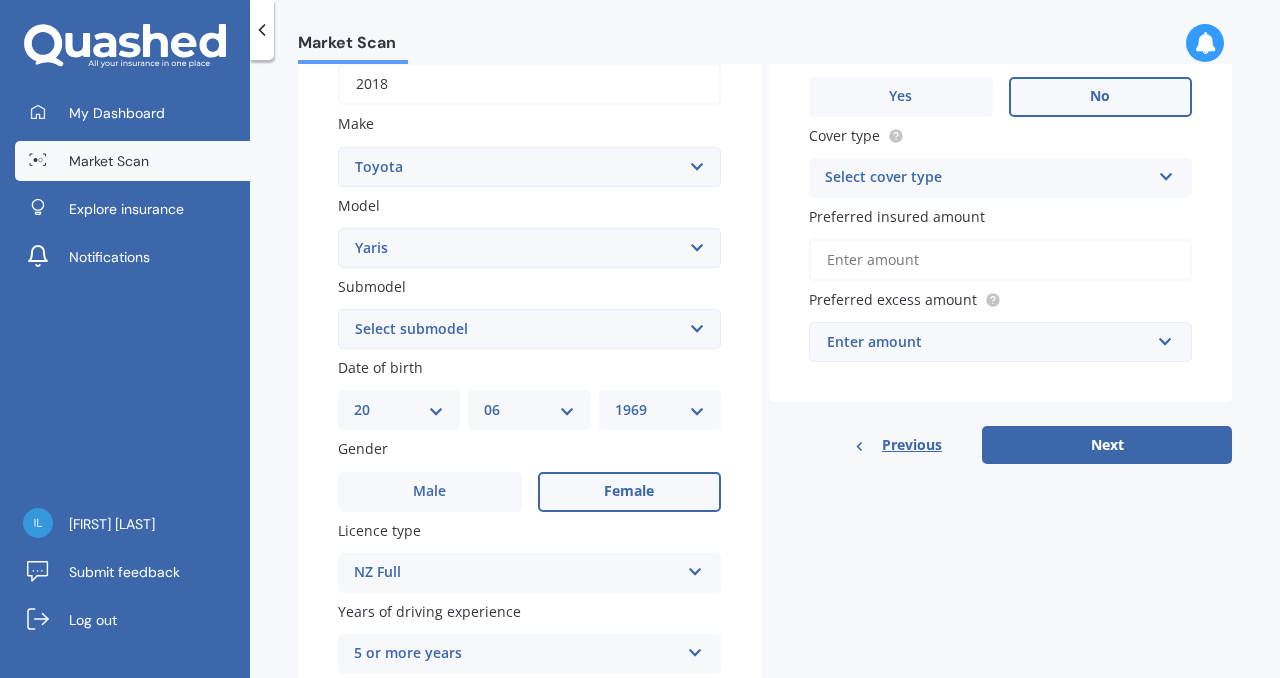 scroll, scrollTop: 347, scrollLeft: 0, axis: vertical 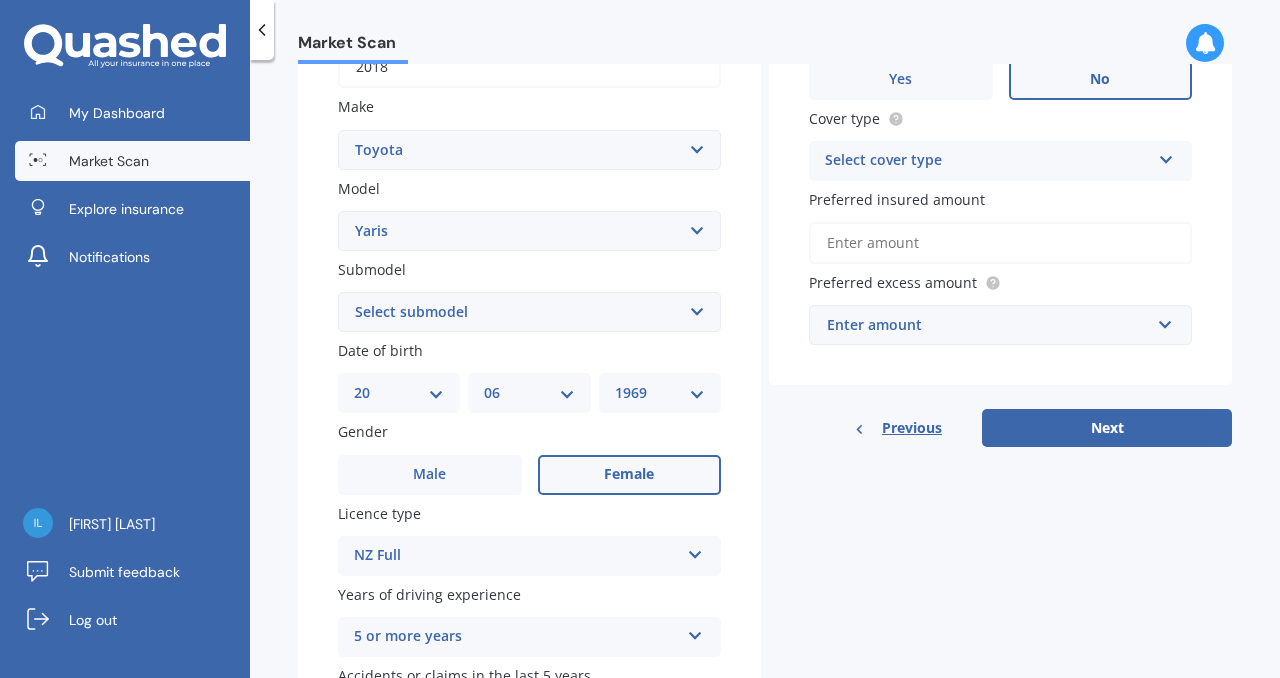 click on "Select submodel (All other) Cross 1.5 GR petrol turbo GX auto GX manual Hybrid SX auto SX manual ZR auto" at bounding box center (529, 312) 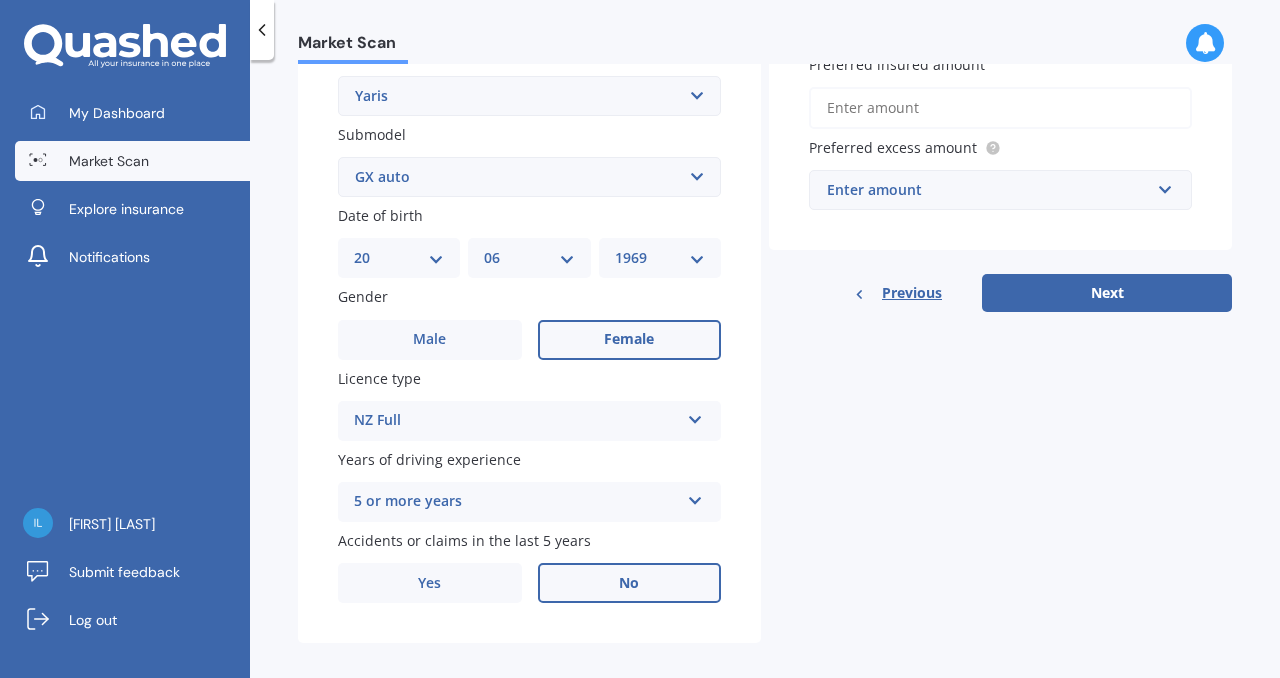 scroll, scrollTop: 504, scrollLeft: 0, axis: vertical 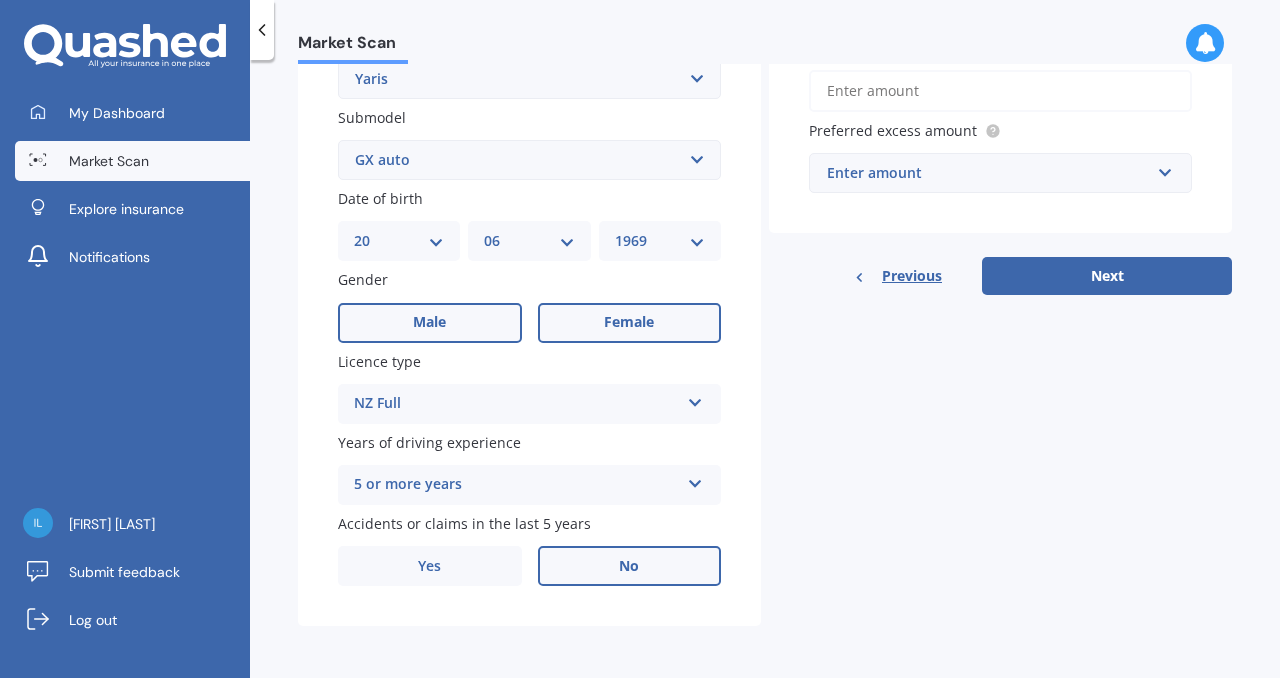 click on "Male" at bounding box center (430, 323) 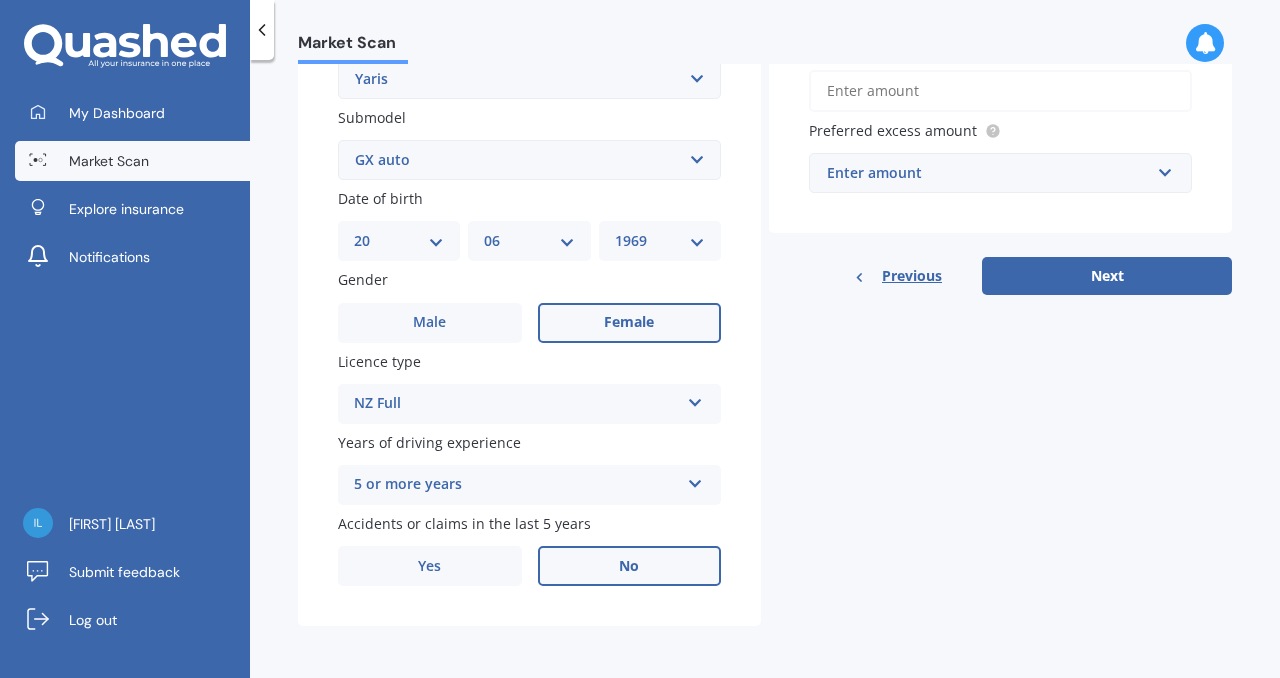 click on "5 or more years" at bounding box center (516, 485) 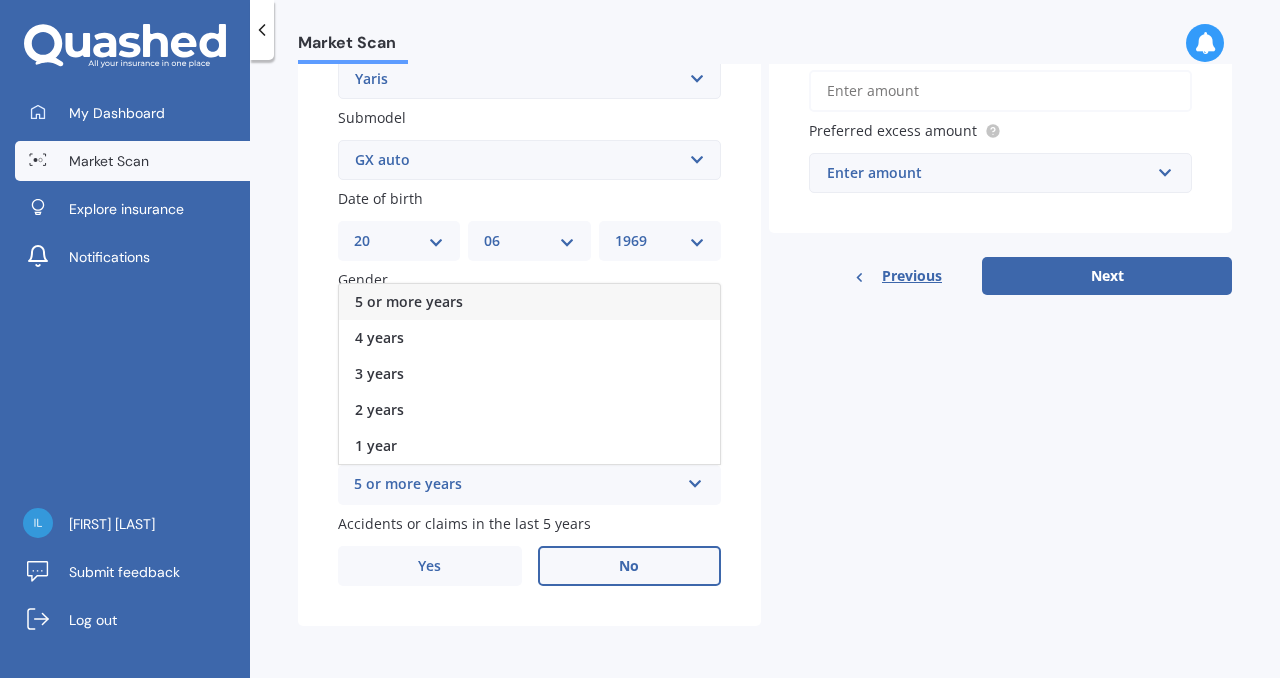 click on "5 or more years 5 or more years 4 years 3 years 2 years 1 year" at bounding box center (529, 485) 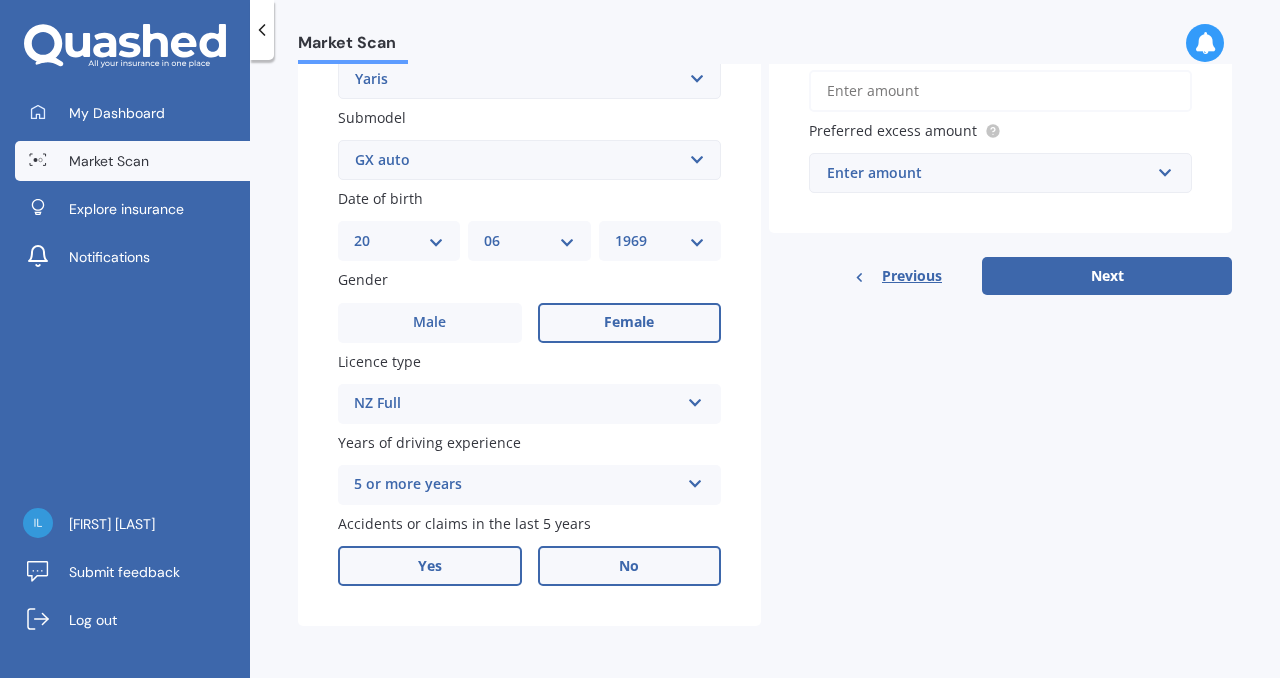 click on "Yes" at bounding box center (430, 566) 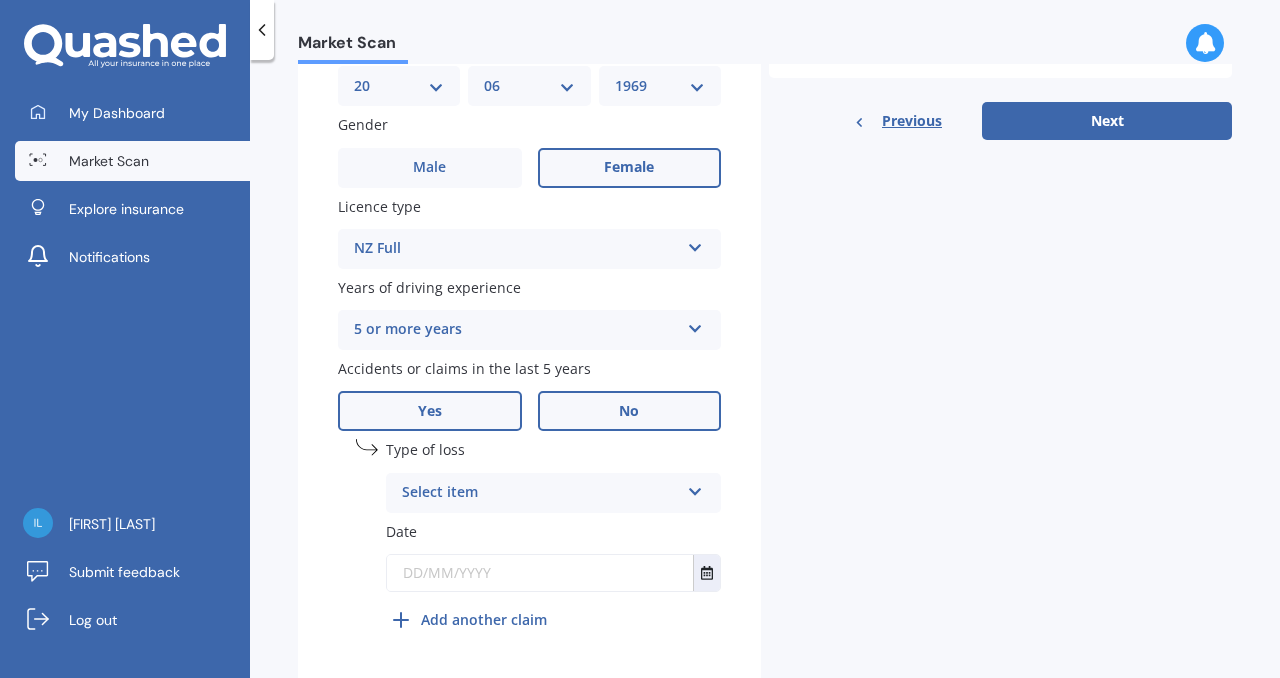 scroll, scrollTop: 722, scrollLeft: 0, axis: vertical 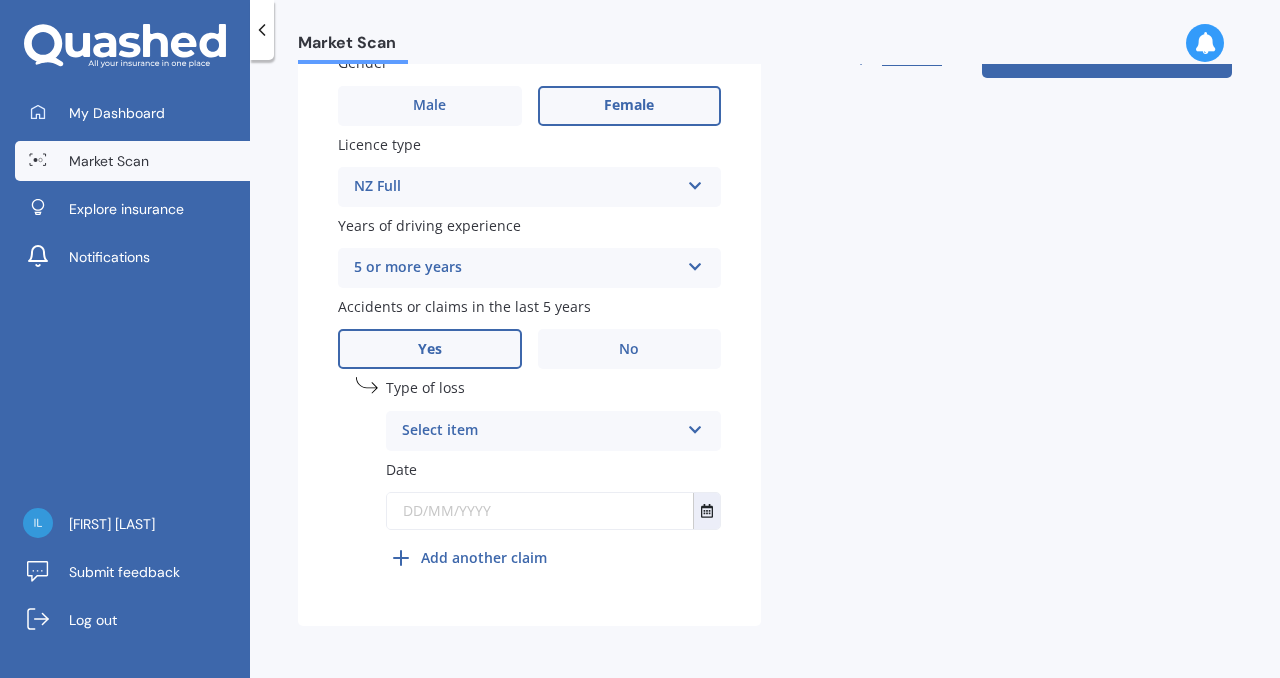 click on "Select item" at bounding box center (540, 431) 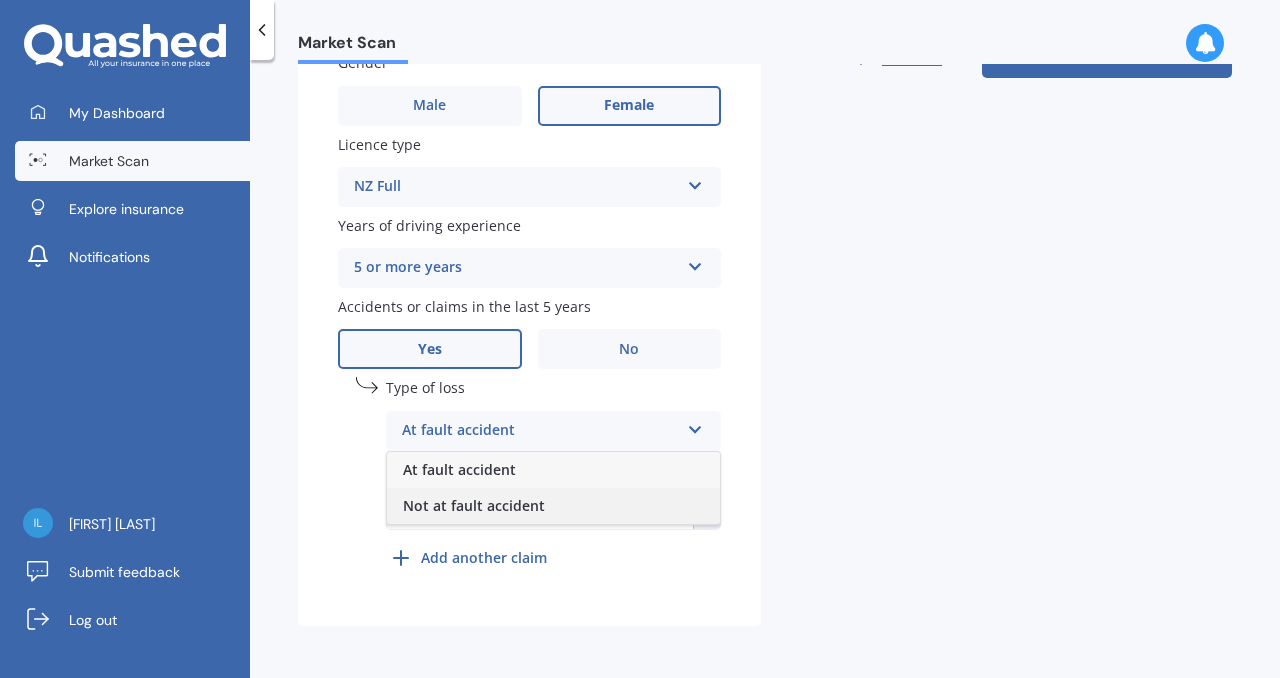 click on "Not at fault accident" at bounding box center [474, 505] 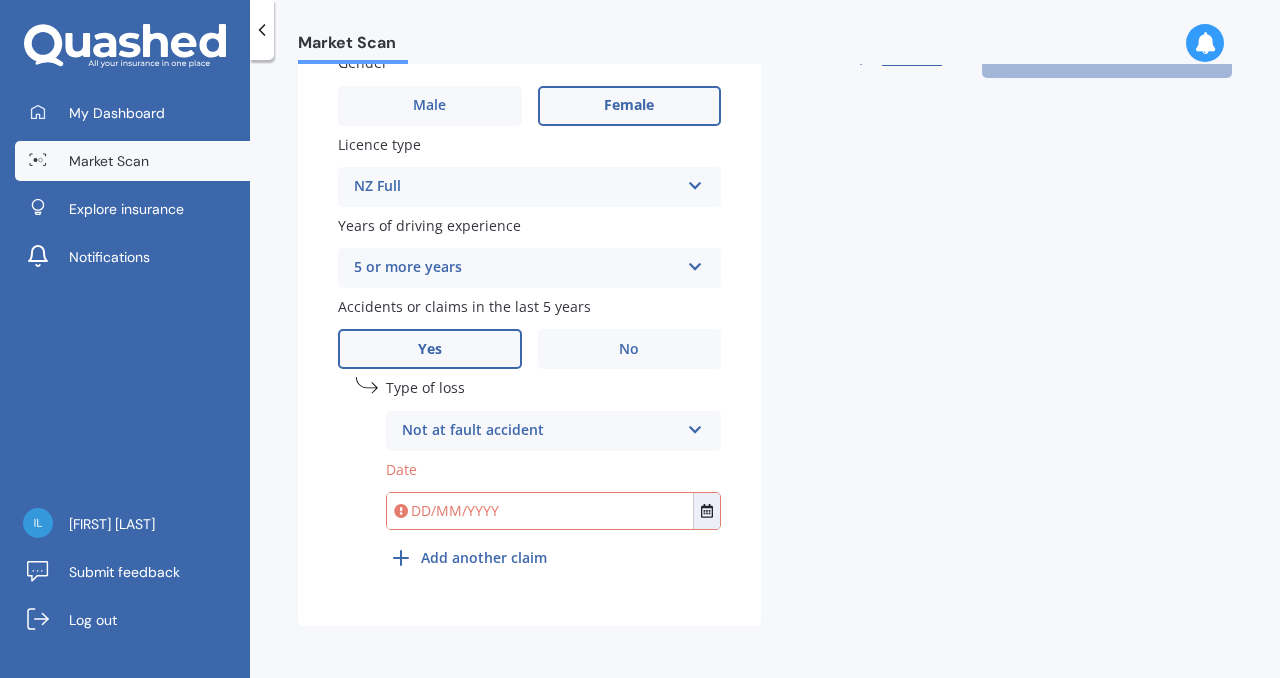 click at bounding box center [540, 511] 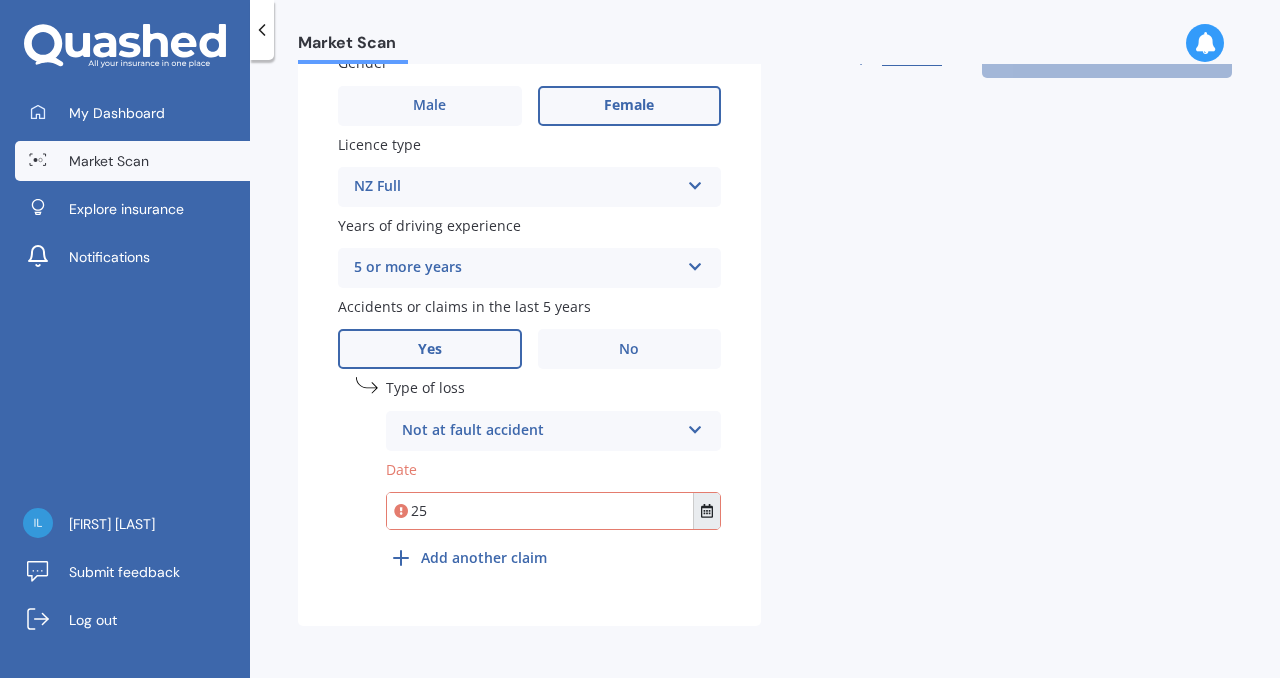 type on "25" 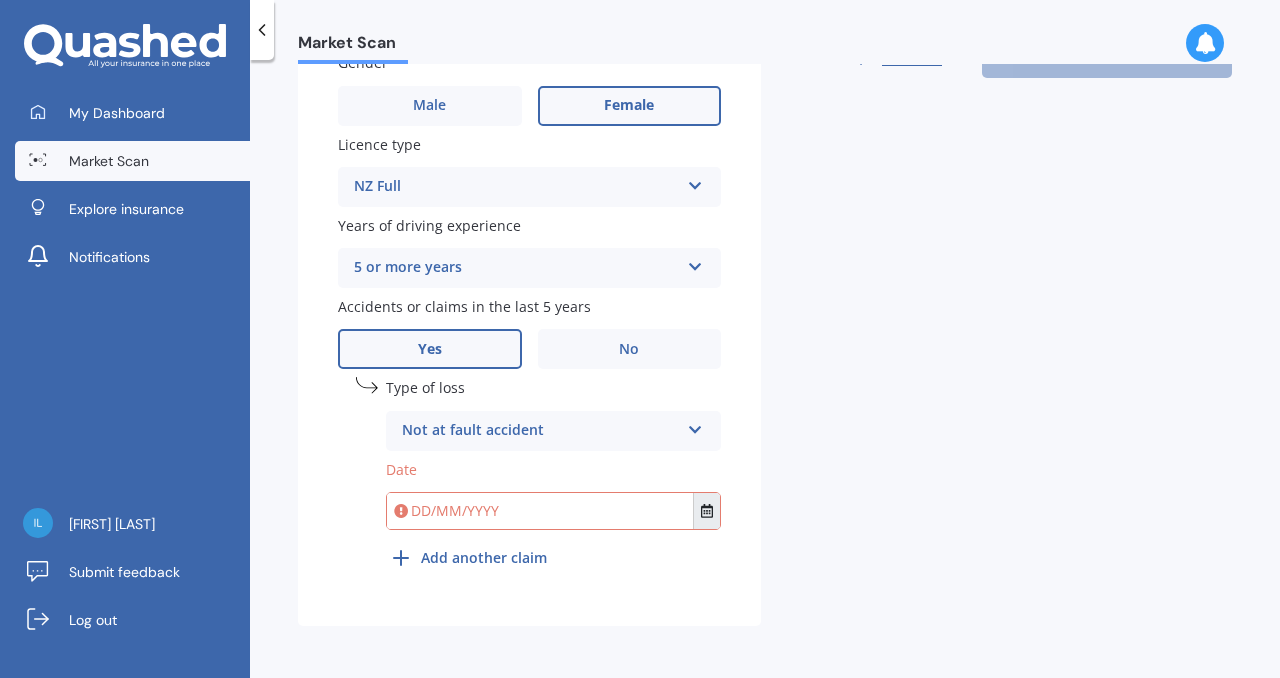 click at bounding box center (706, 511) 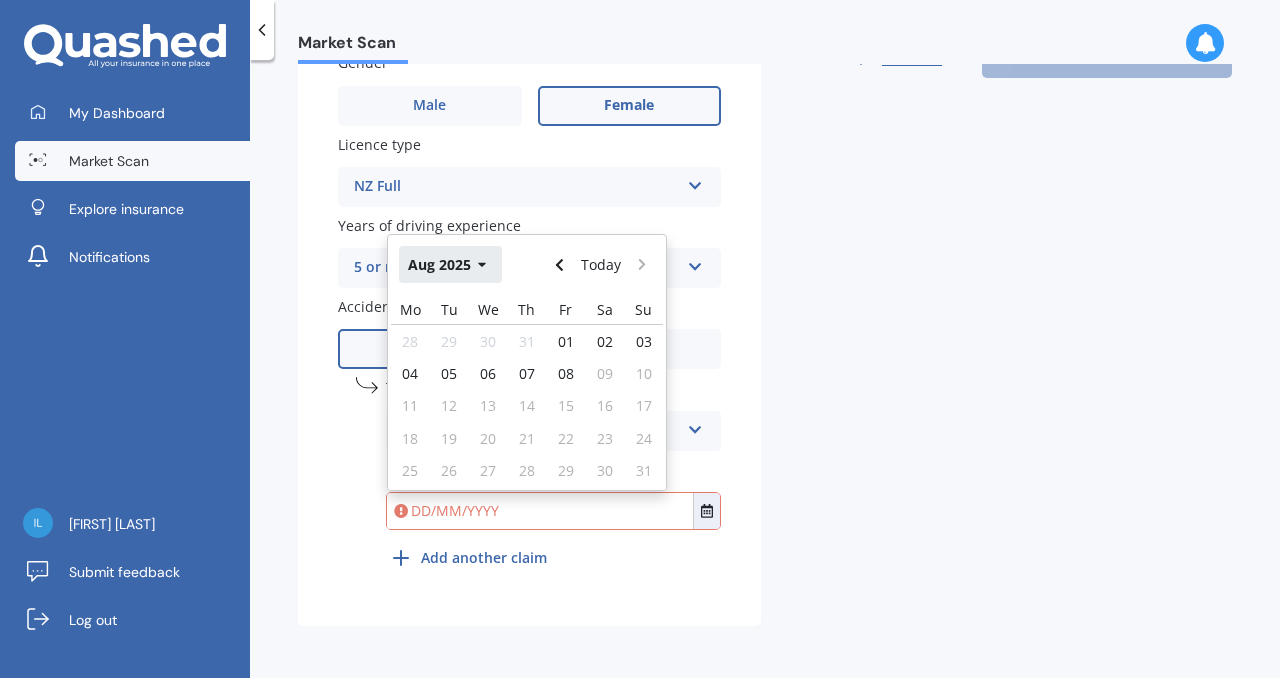 click 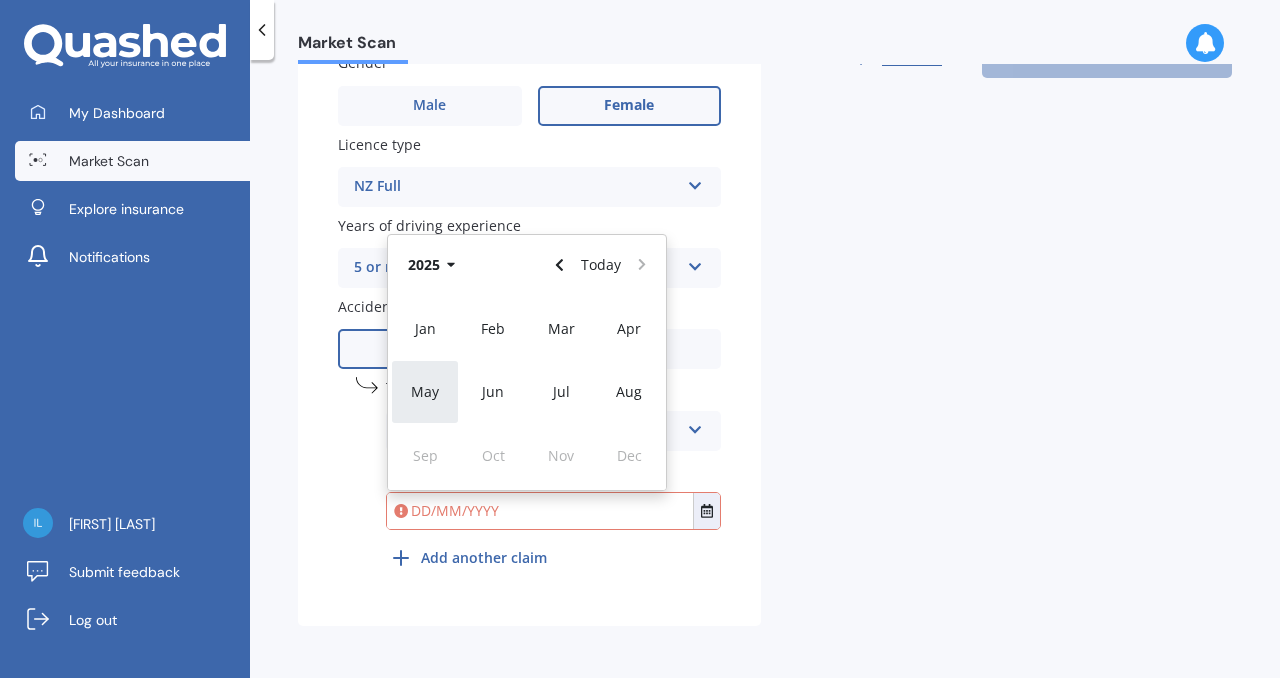 click on "May" at bounding box center (425, 391) 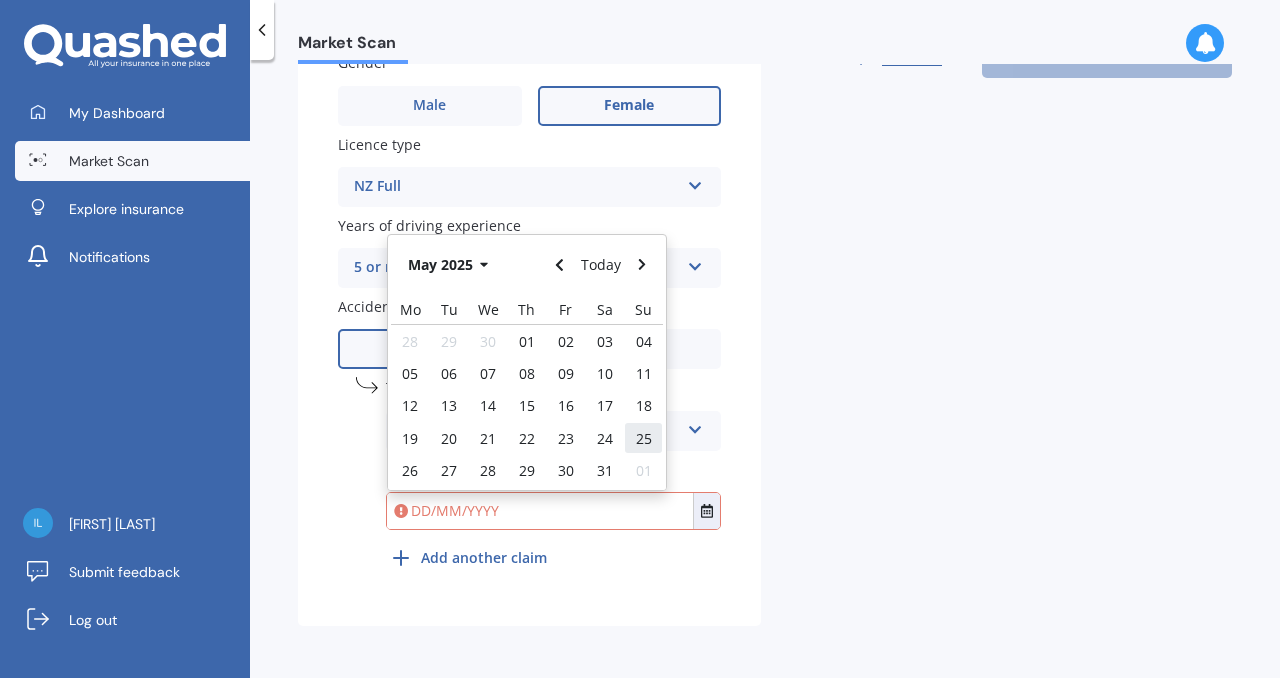 click on "25" at bounding box center (644, 438) 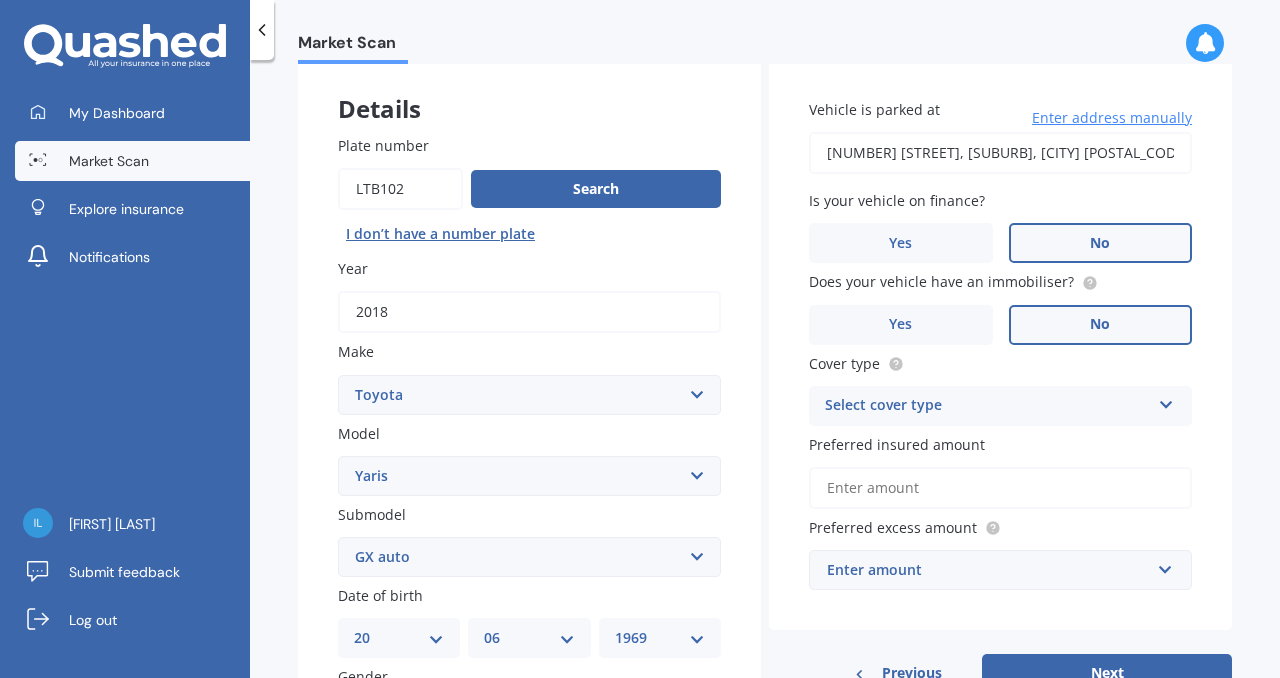 scroll, scrollTop: 84, scrollLeft: 0, axis: vertical 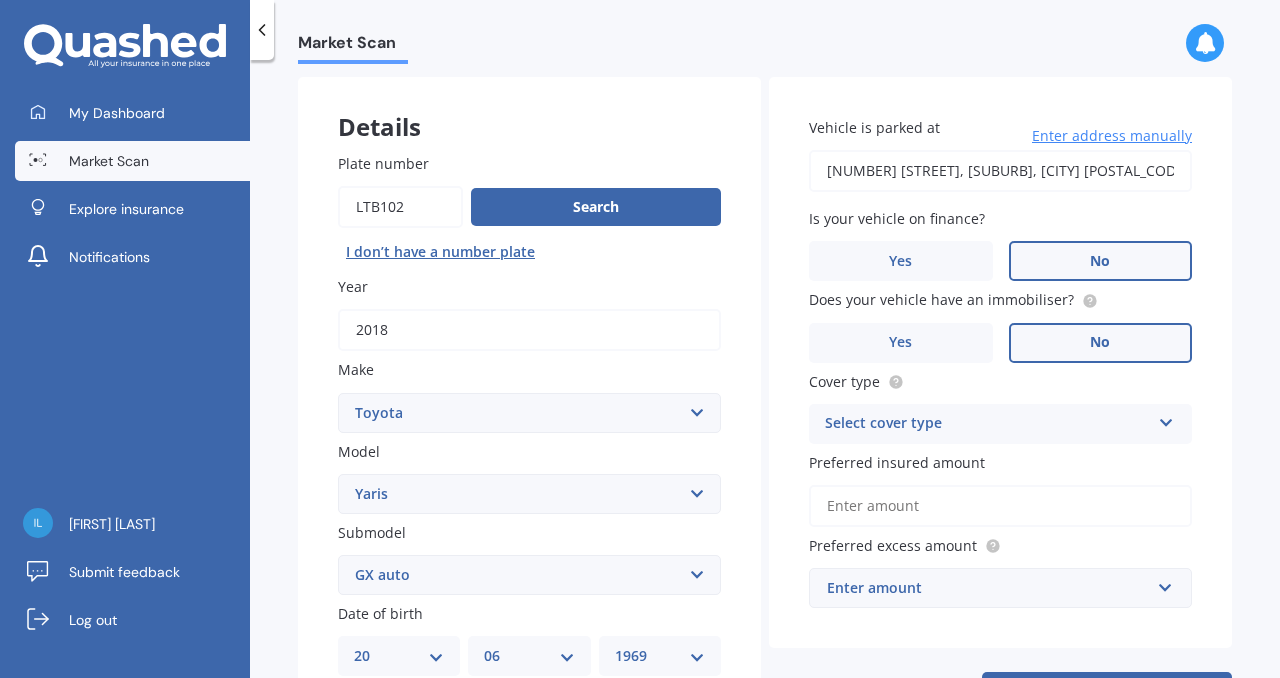 click on "No" at bounding box center (1101, 261) 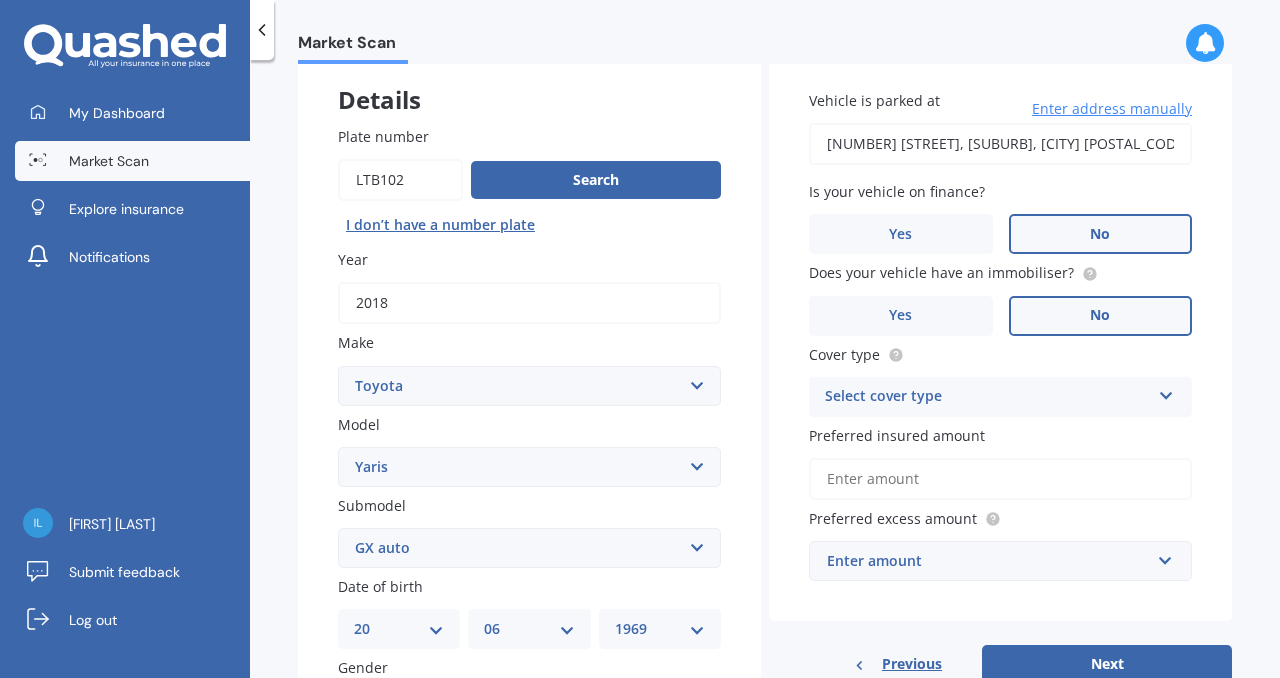 scroll, scrollTop: 136, scrollLeft: 0, axis: vertical 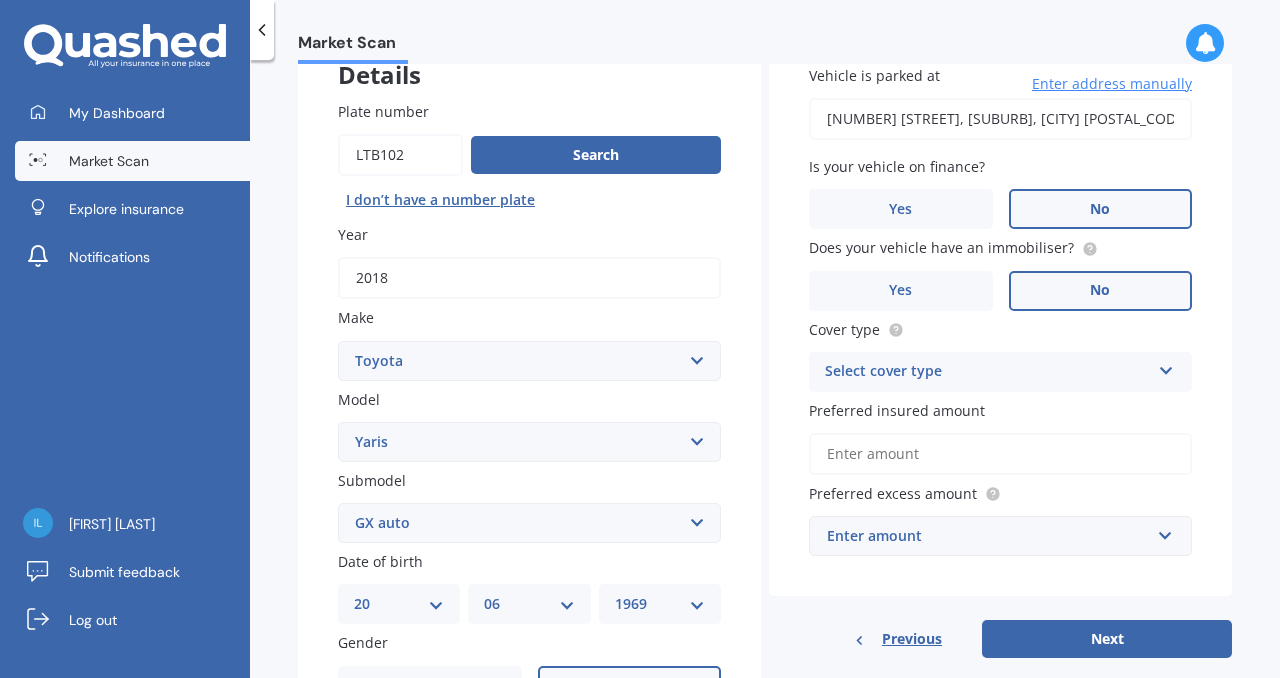 click on "Select cover type" at bounding box center (987, 372) 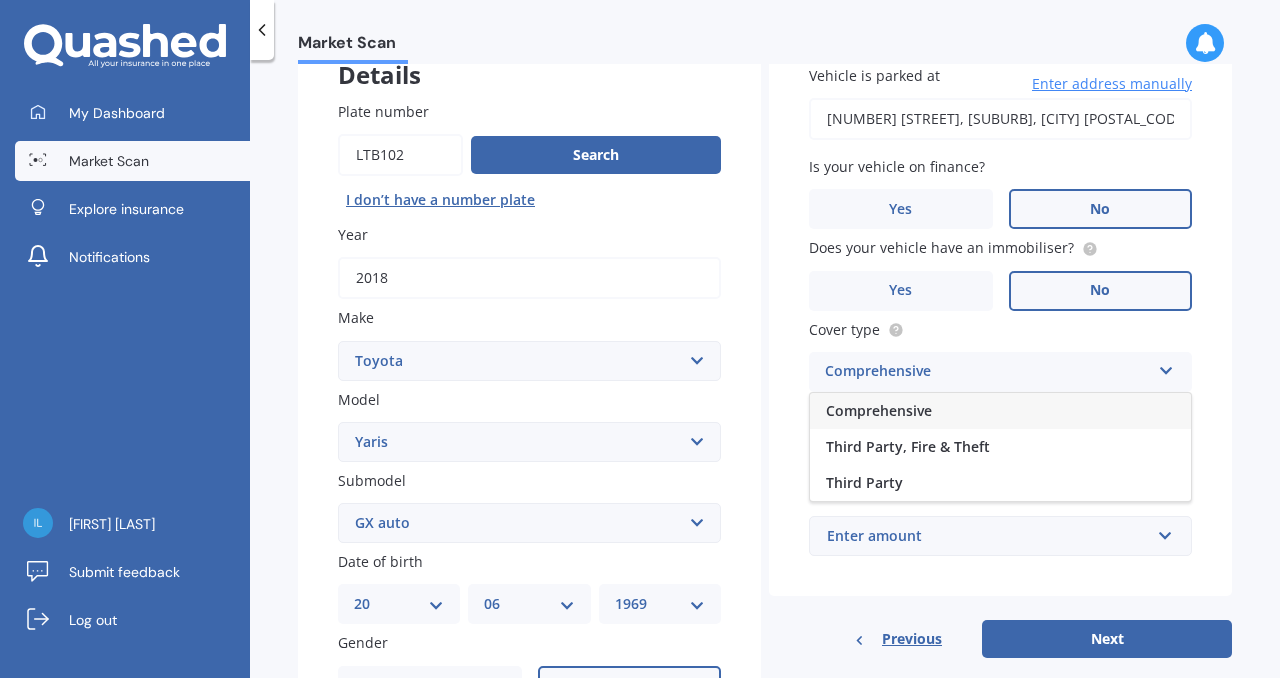 click on "Comprehensive" at bounding box center (879, 410) 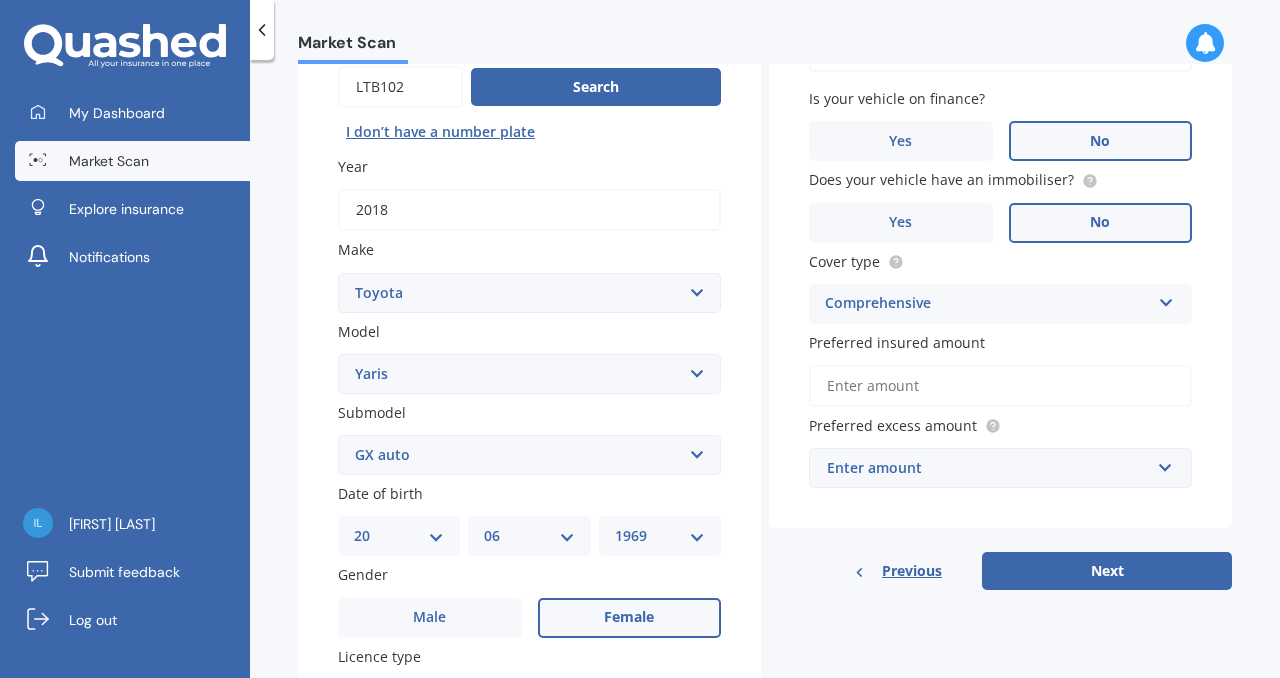 scroll, scrollTop: 233, scrollLeft: 0, axis: vertical 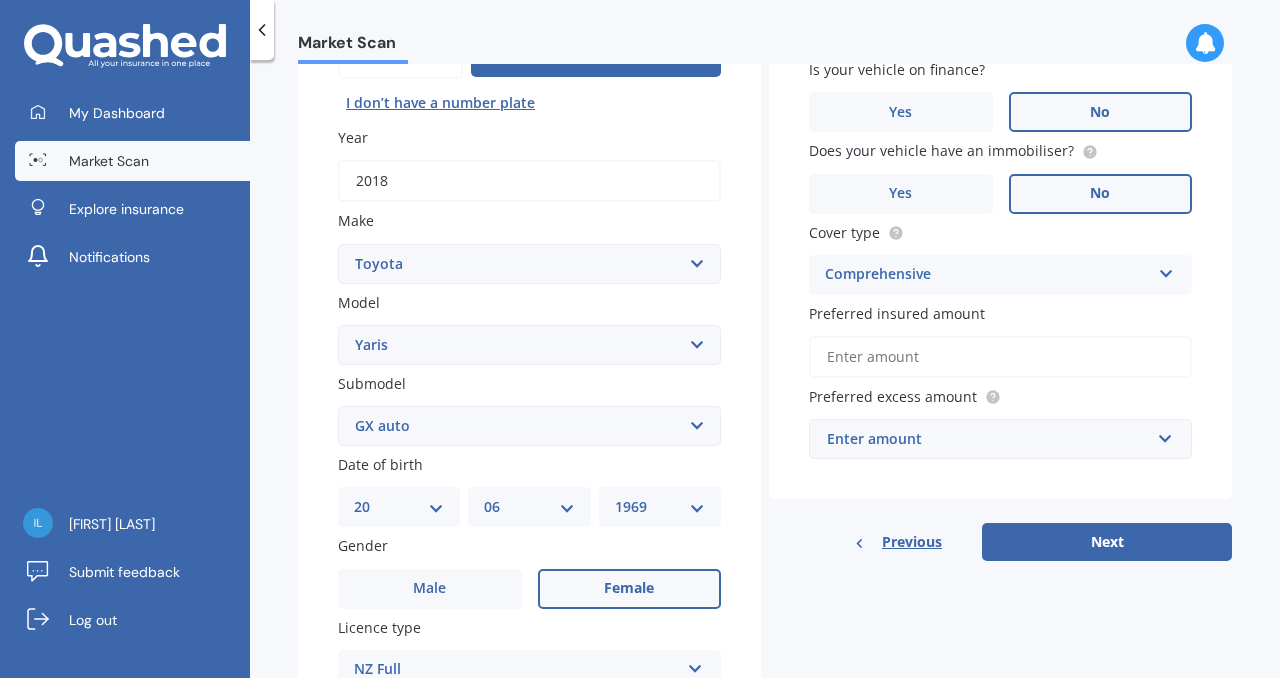 click on "Preferred insured amount" at bounding box center [1000, 357] 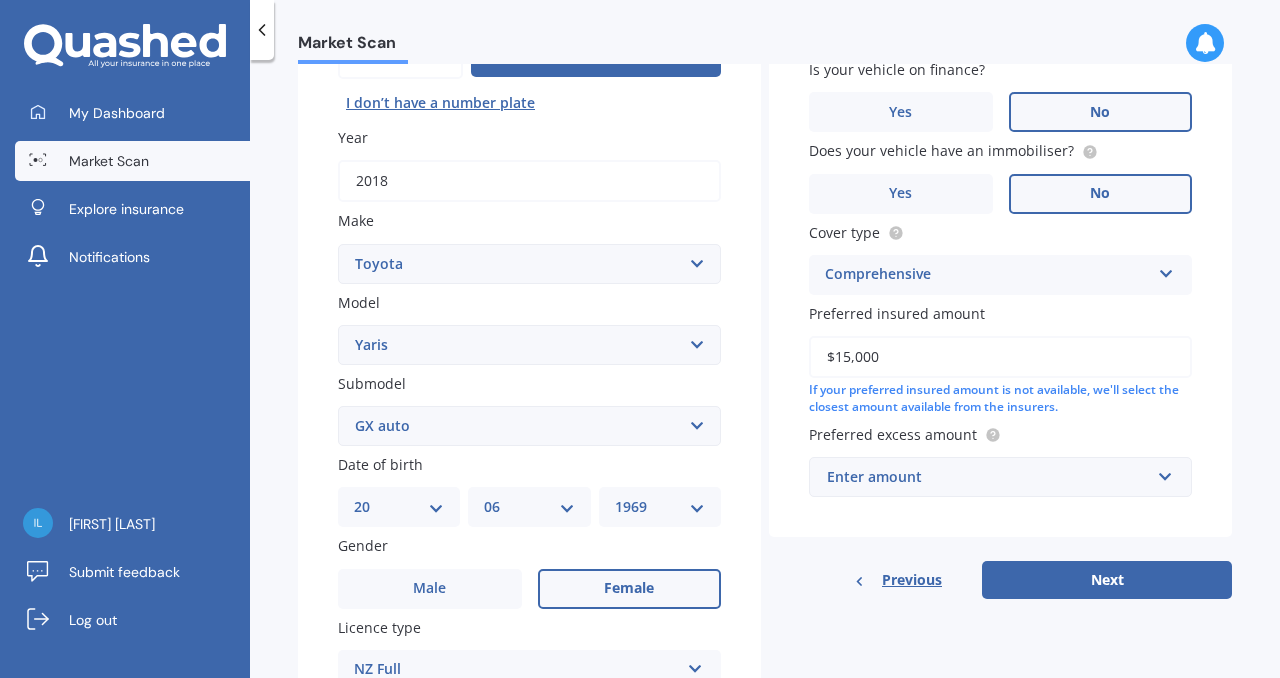 type on "$15,000" 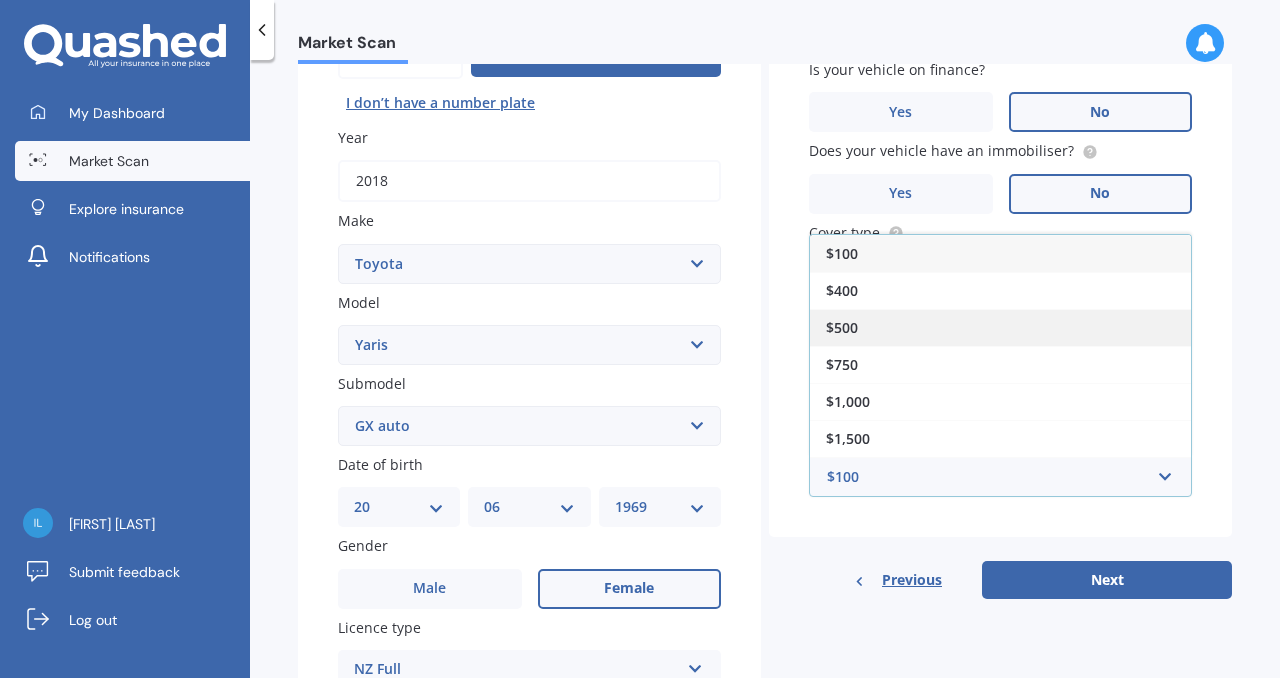 click on "$500" at bounding box center [1000, 327] 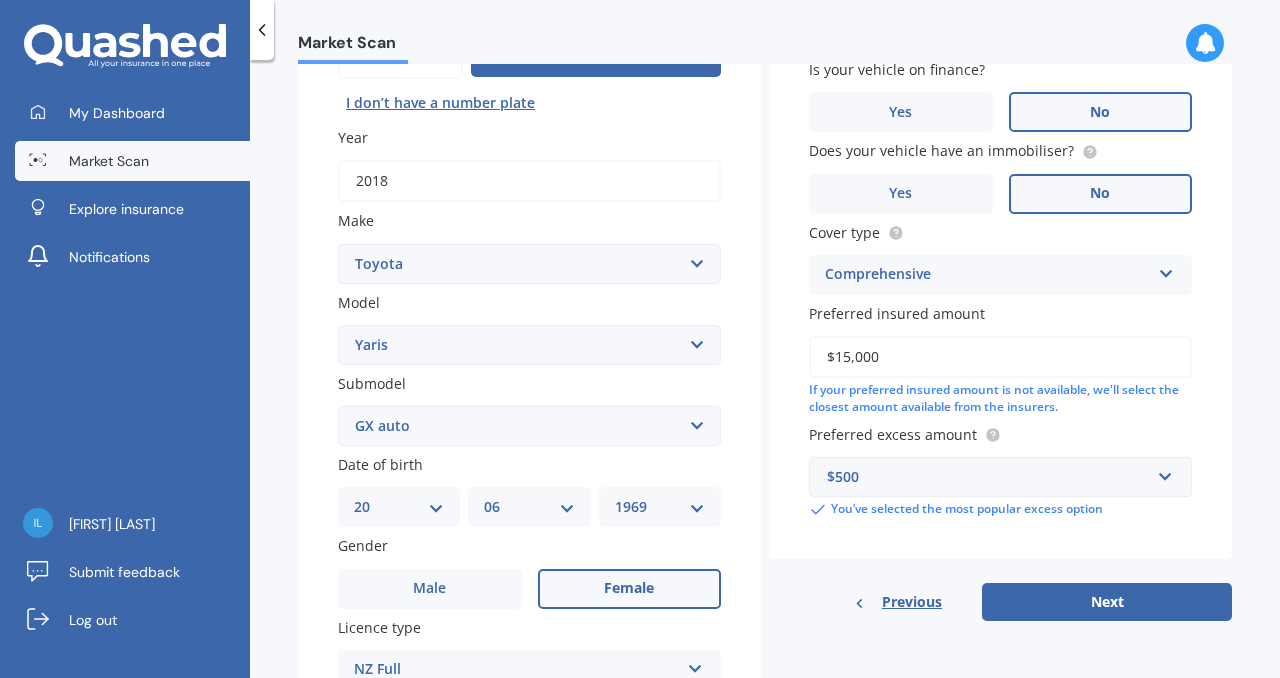 click on "$500" at bounding box center [988, 477] 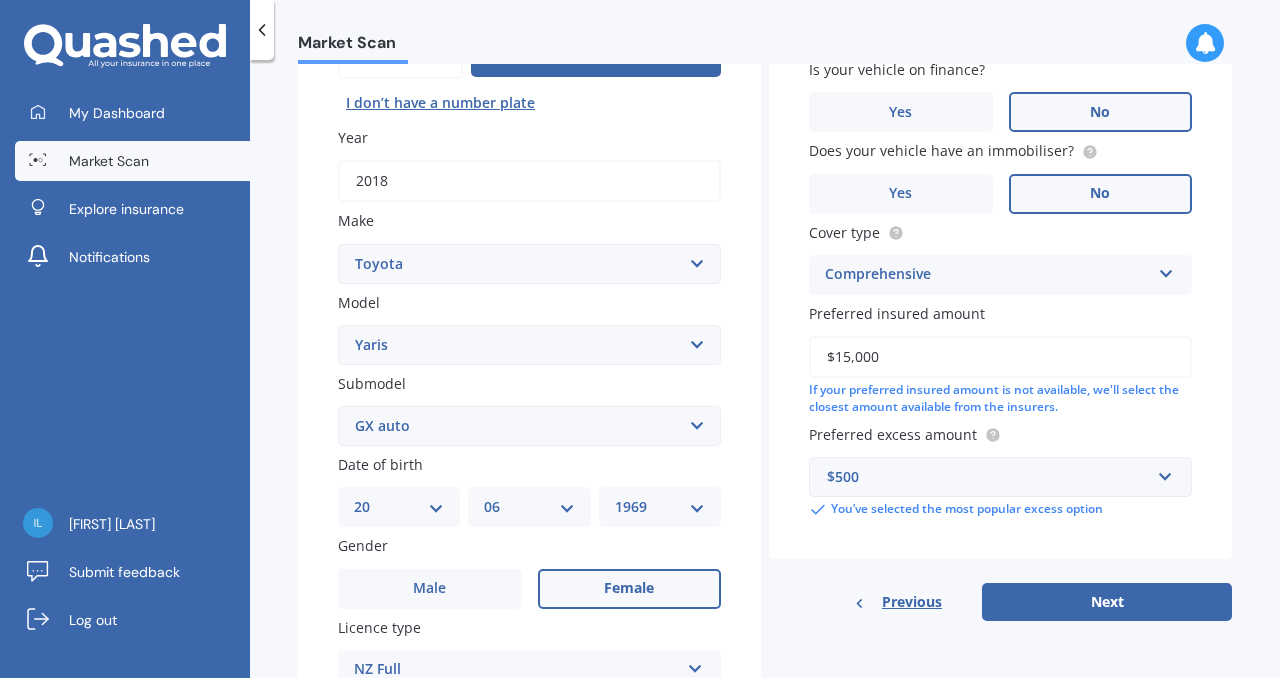 click on "Vehicle is parked at [NUMBER] [STREET], [SUBURB], [CITY] [POSTAL_CODE] Enter address manually Is your vehicle on finance? Yes No Does your vehicle have an immobiliser? Yes No Cover type Comprehensive Comprehensive Third Party, Fire & Theft Third Party Preferred insured amount $15,000 If your preferred insured amount is not available, we'll select the closest amount available from the insurers. Preferred excess amount $500 $100 $400 $500 $750 $1,000 $1,500 $2,000 You’ve selected the most popular excess option" at bounding box center [1000, 243] 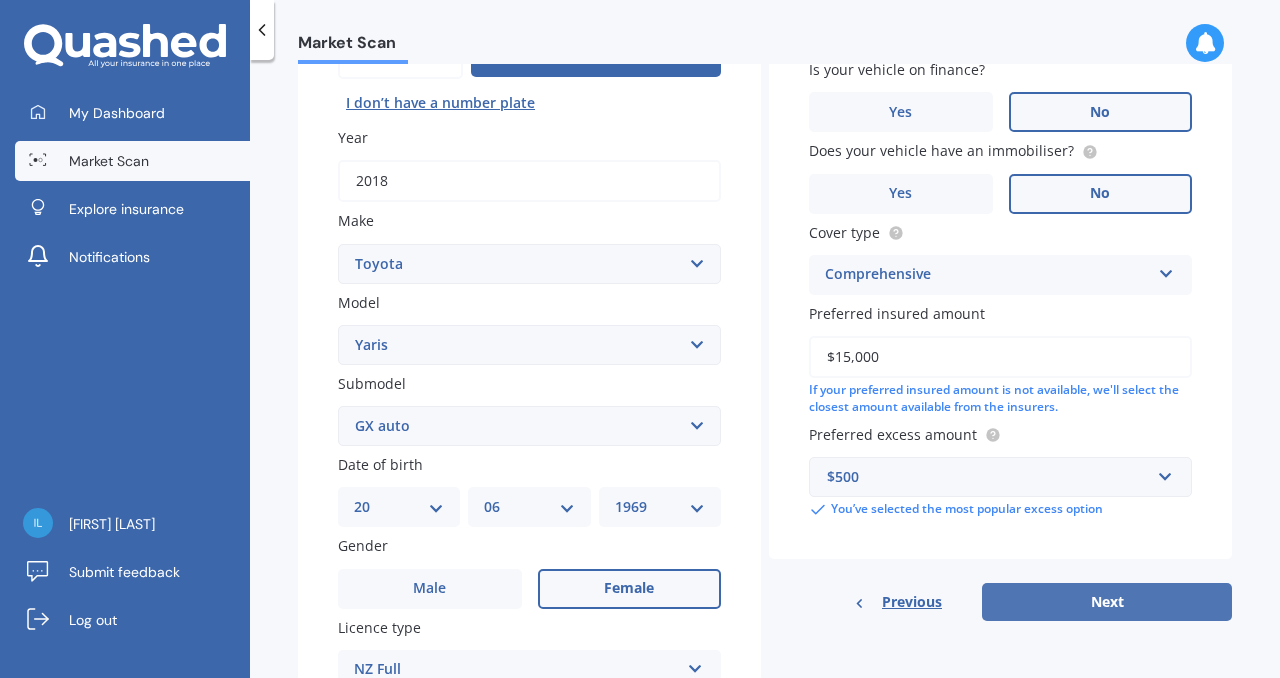 click on "Next" at bounding box center (1107, 602) 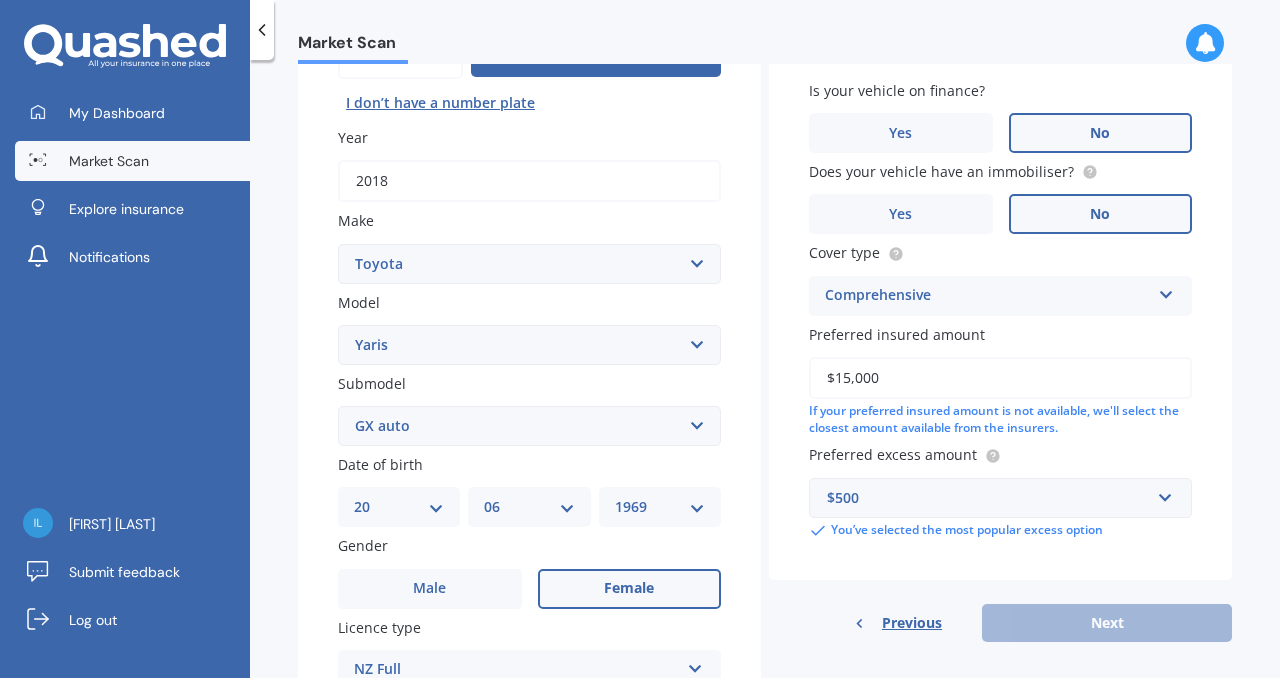 scroll, scrollTop: 137, scrollLeft: 0, axis: vertical 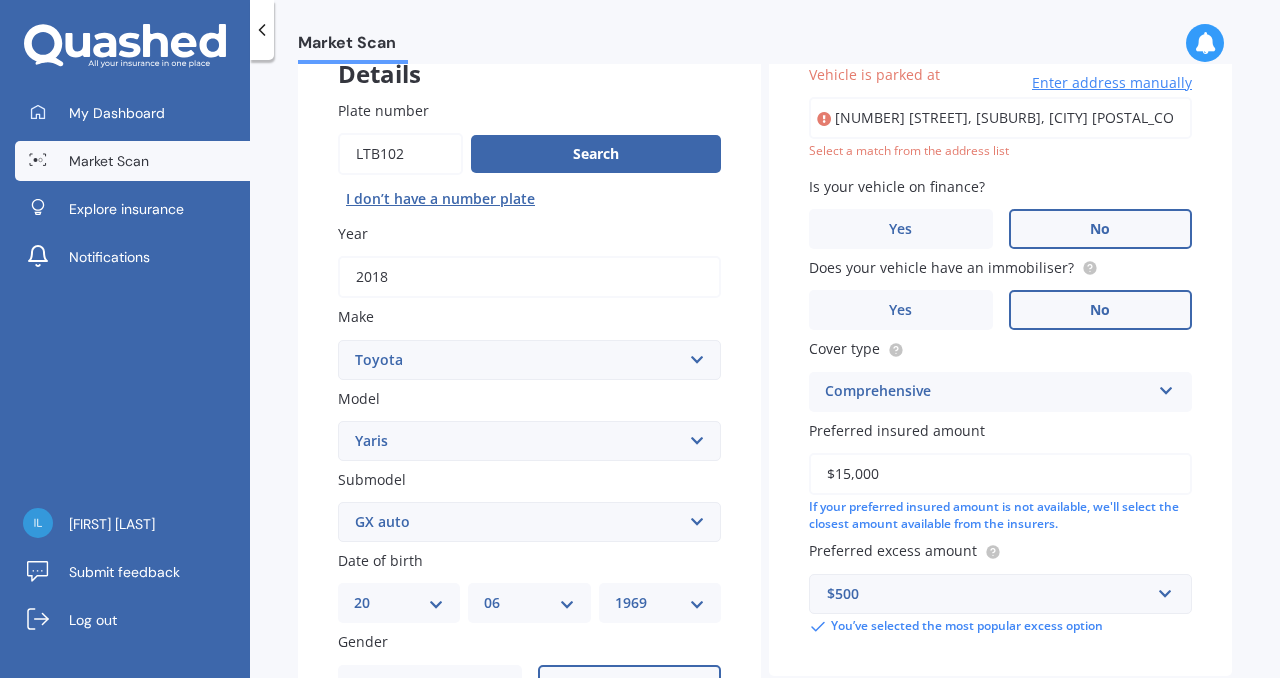 type on "[NUMBER] [STREET], [SUBURB], [CITY] [POSTAL_CODE]" 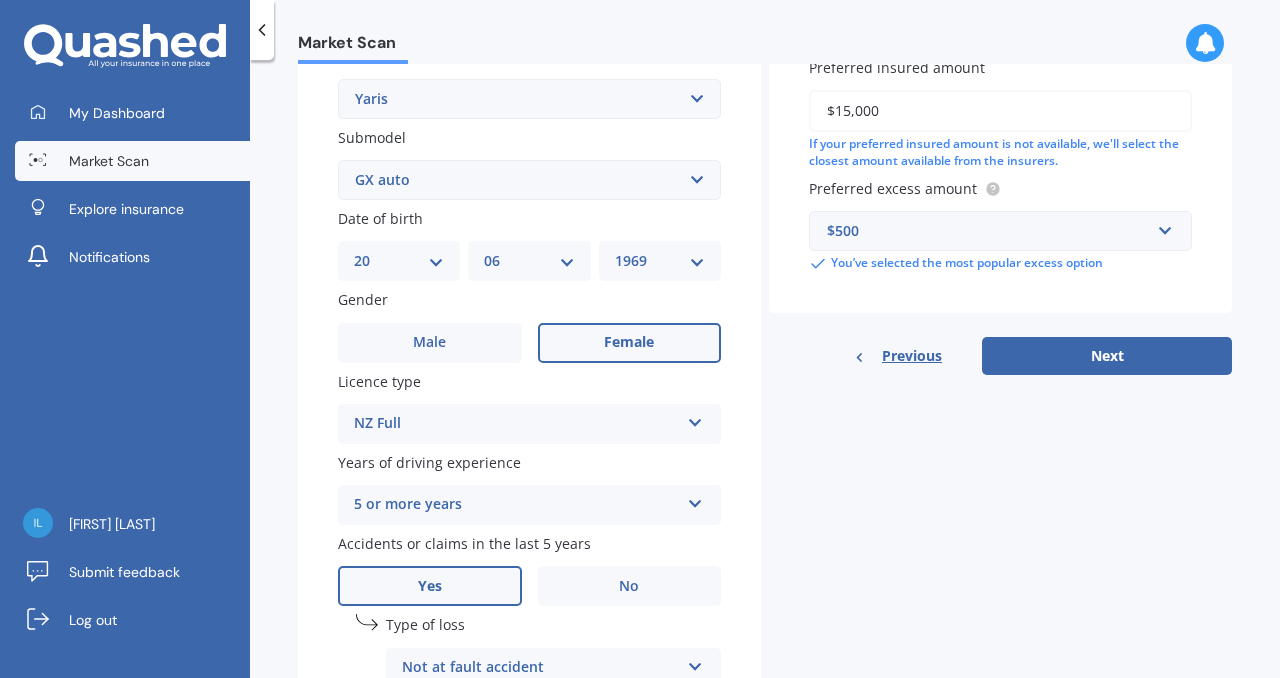 scroll, scrollTop: 490, scrollLeft: 0, axis: vertical 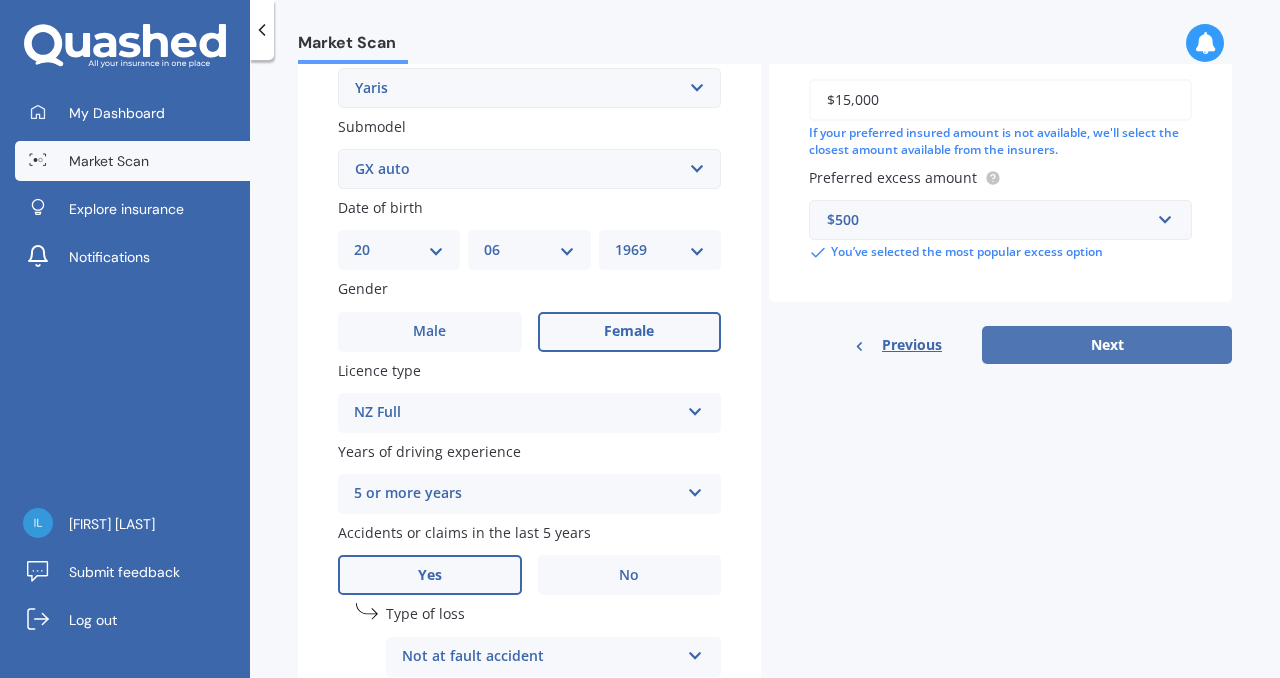 click on "Next" at bounding box center [1107, 345] 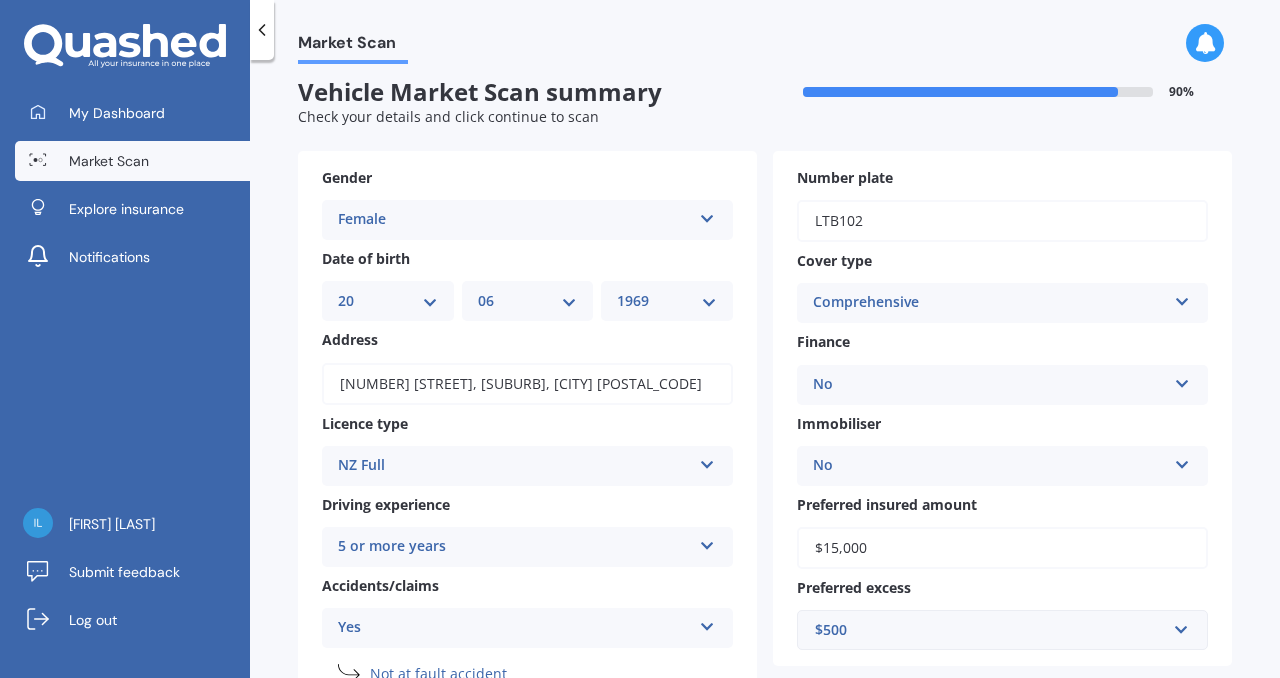 scroll, scrollTop: 0, scrollLeft: 0, axis: both 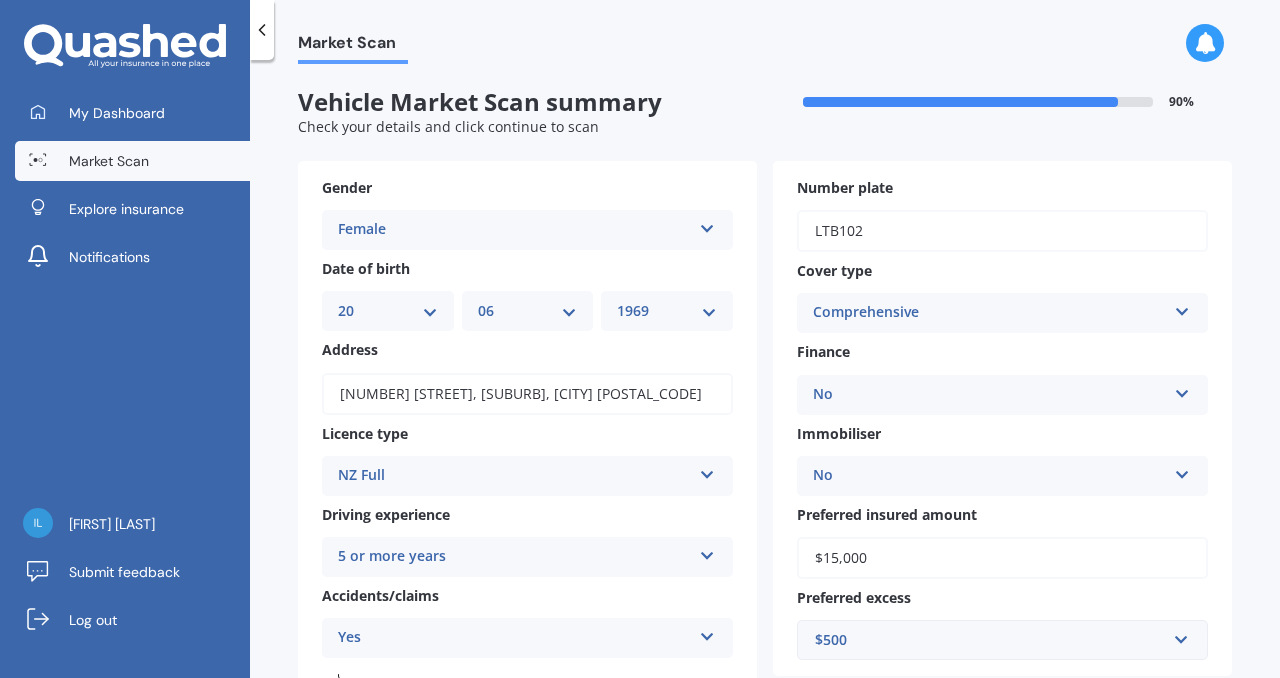click on "DD 01 02 03 04 05 06 07 08 09 10 11 12 13 14 15 16 17 18 19 20 21 22 23 24 25 26 27 28 29 30 31" at bounding box center [388, 311] 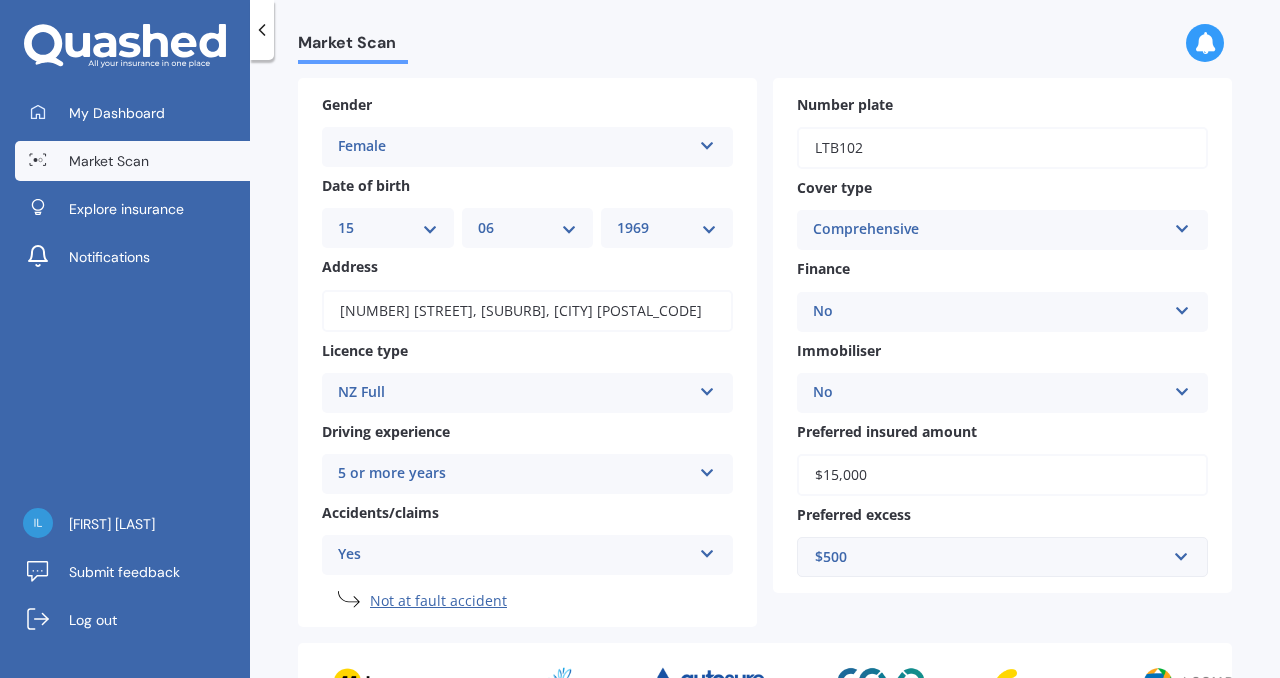 scroll, scrollTop: 52, scrollLeft: 0, axis: vertical 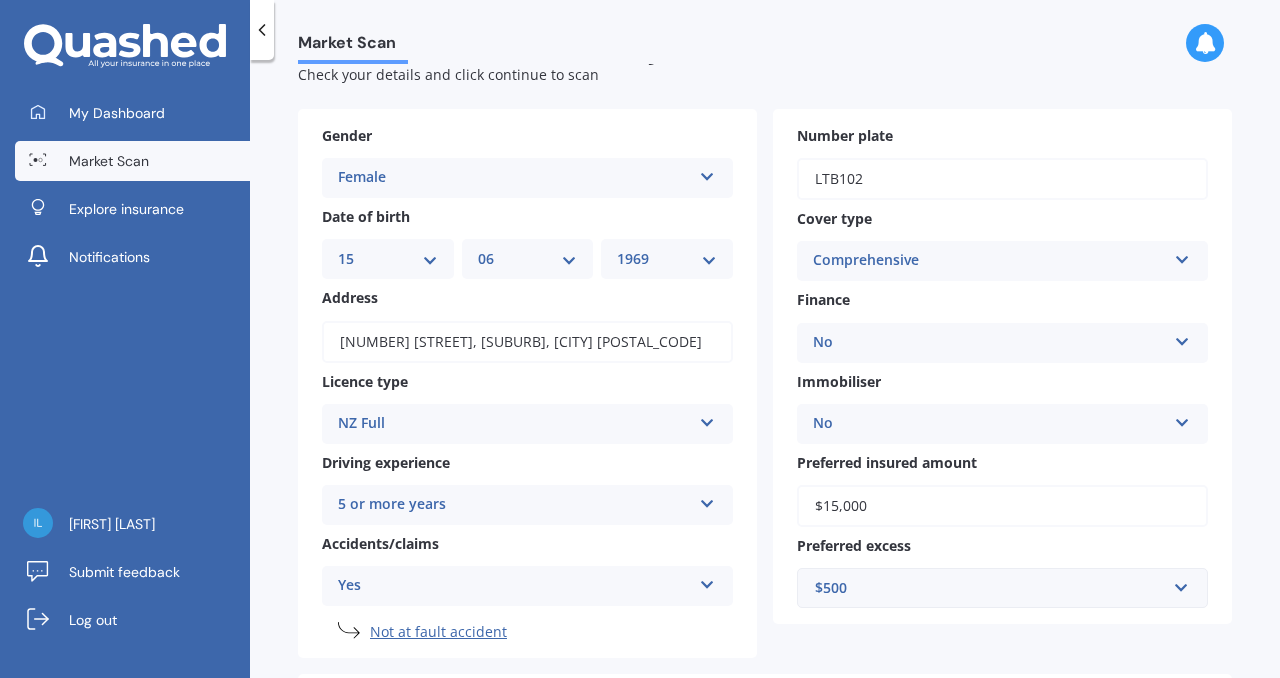 click on "DD 01 02 03 04 05 06 07 08 09 10 11 12 13 14 15 16 17 18 19 20 21 22 23 24 25 26 27 28 29 30 31" at bounding box center [388, 259] 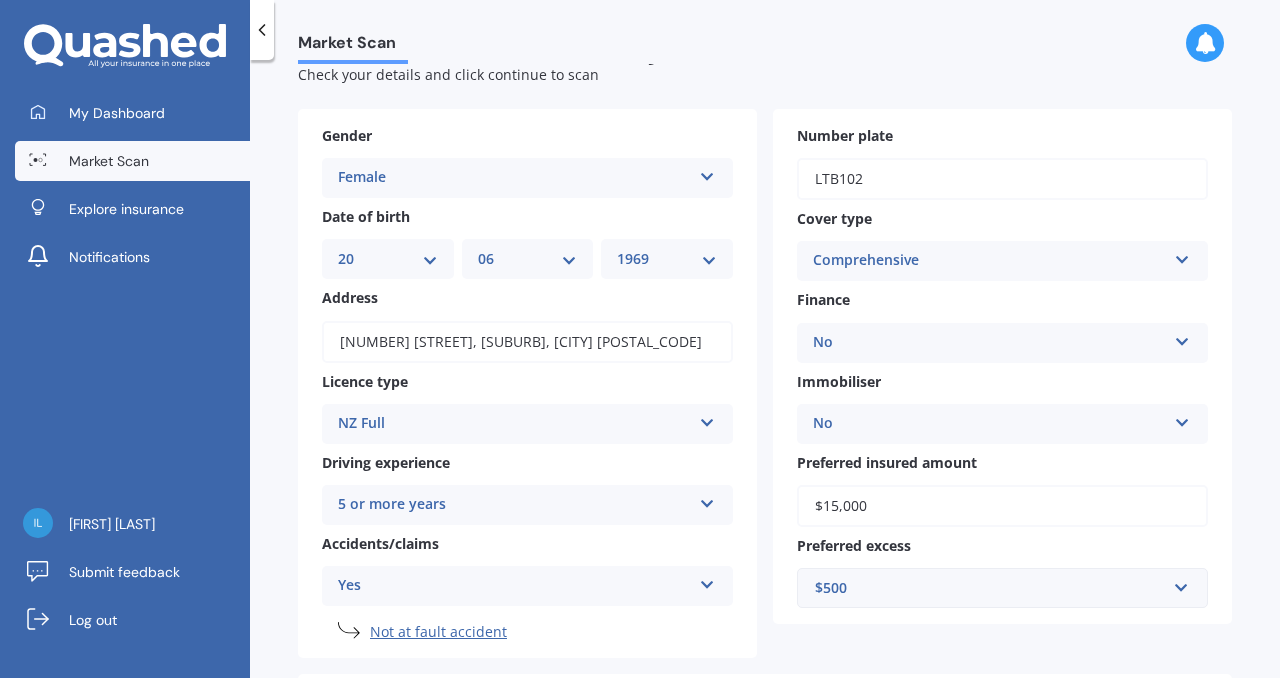 scroll, scrollTop: 391, scrollLeft: 0, axis: vertical 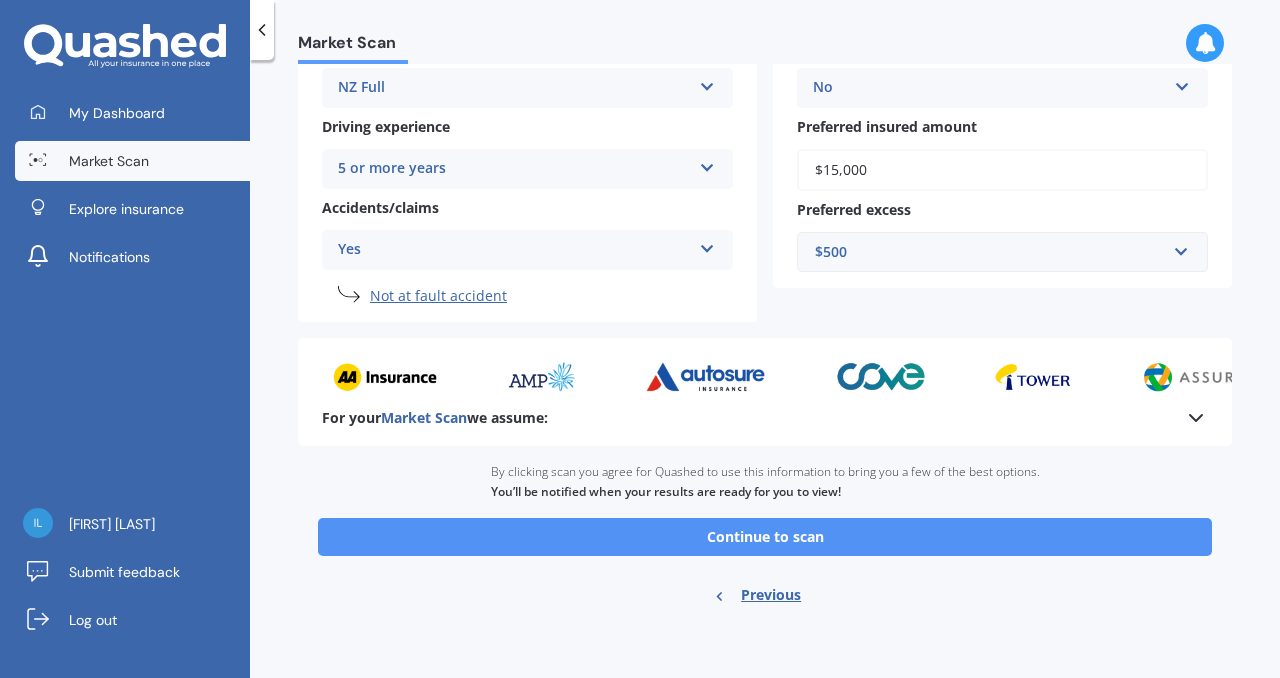 click on "Continue to scan" at bounding box center (765, 537) 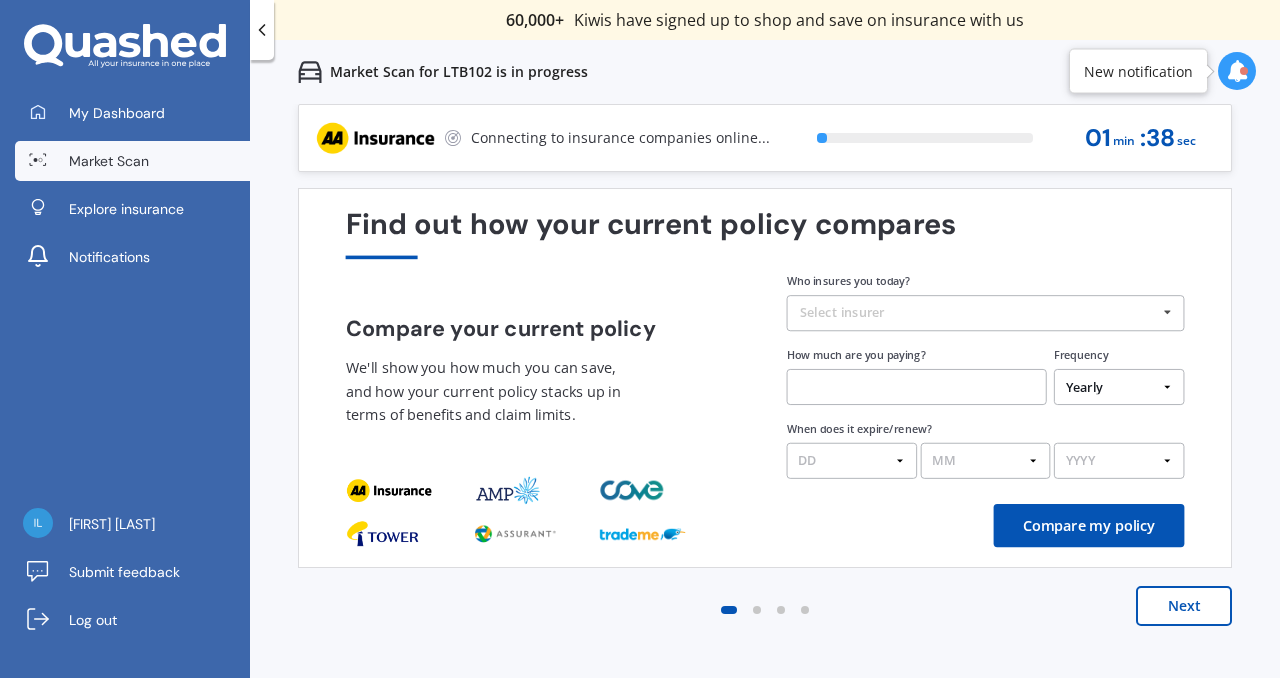 scroll, scrollTop: 0, scrollLeft: 0, axis: both 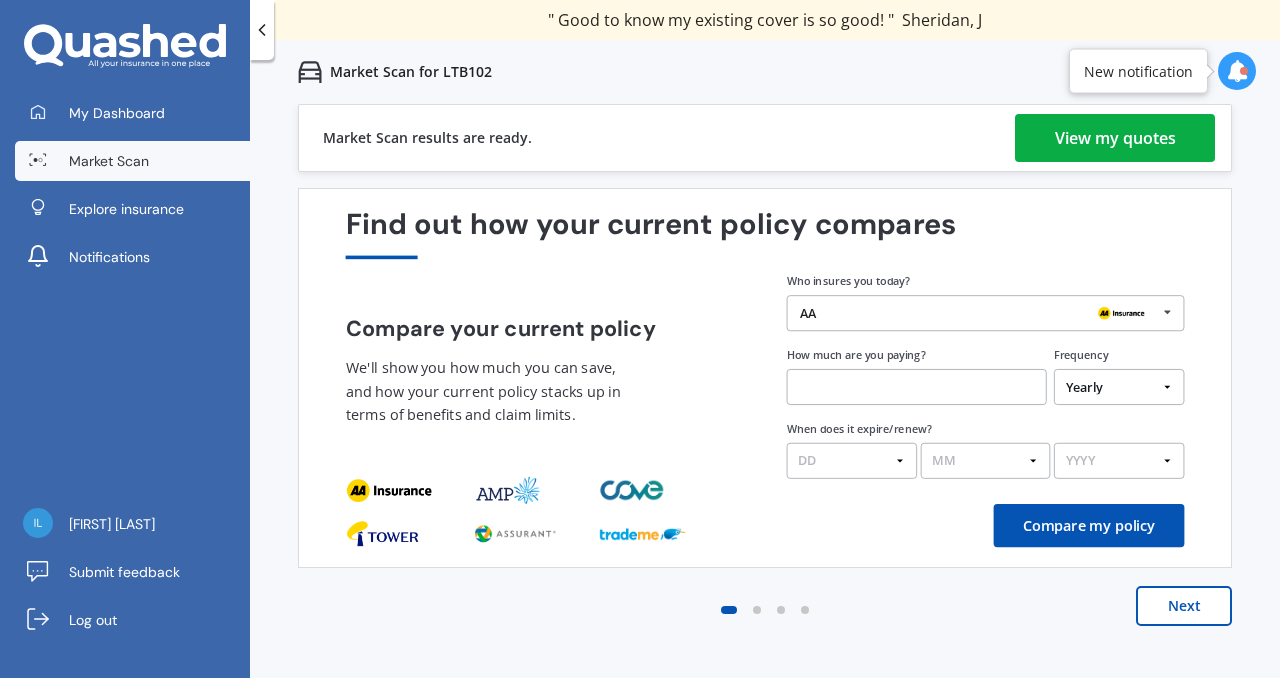click on "View my quotes" at bounding box center (1115, 138) 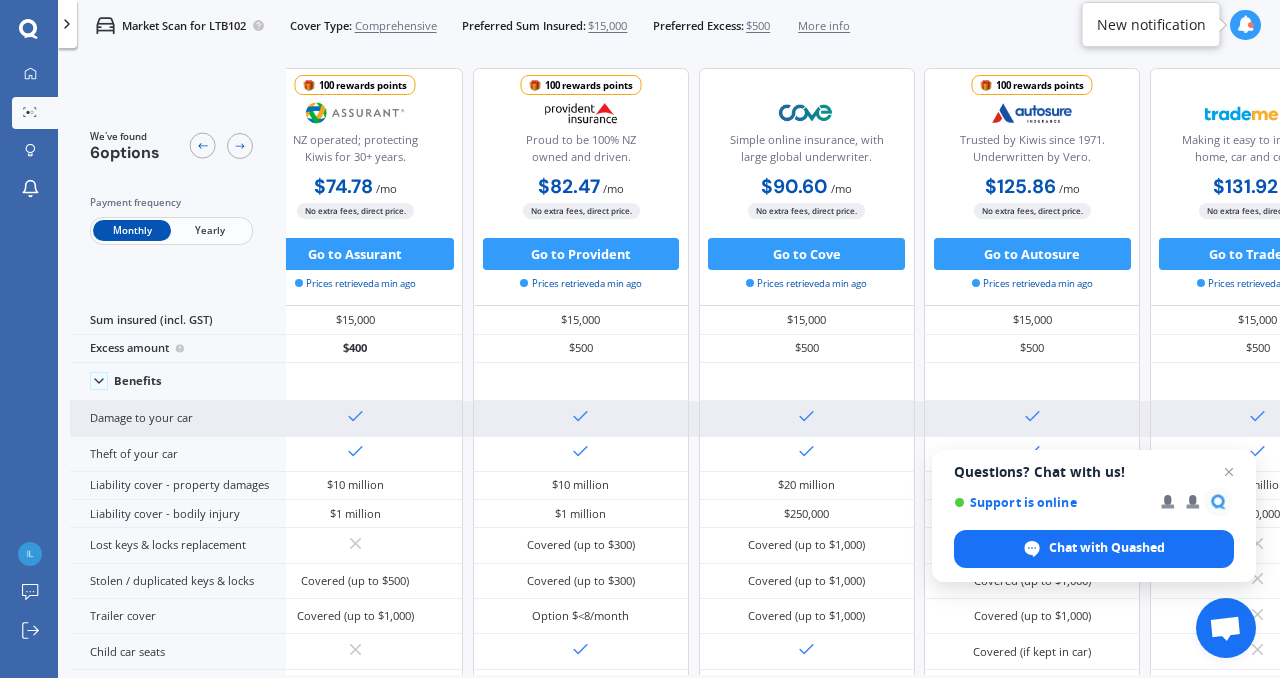 scroll, scrollTop: 0, scrollLeft: 0, axis: both 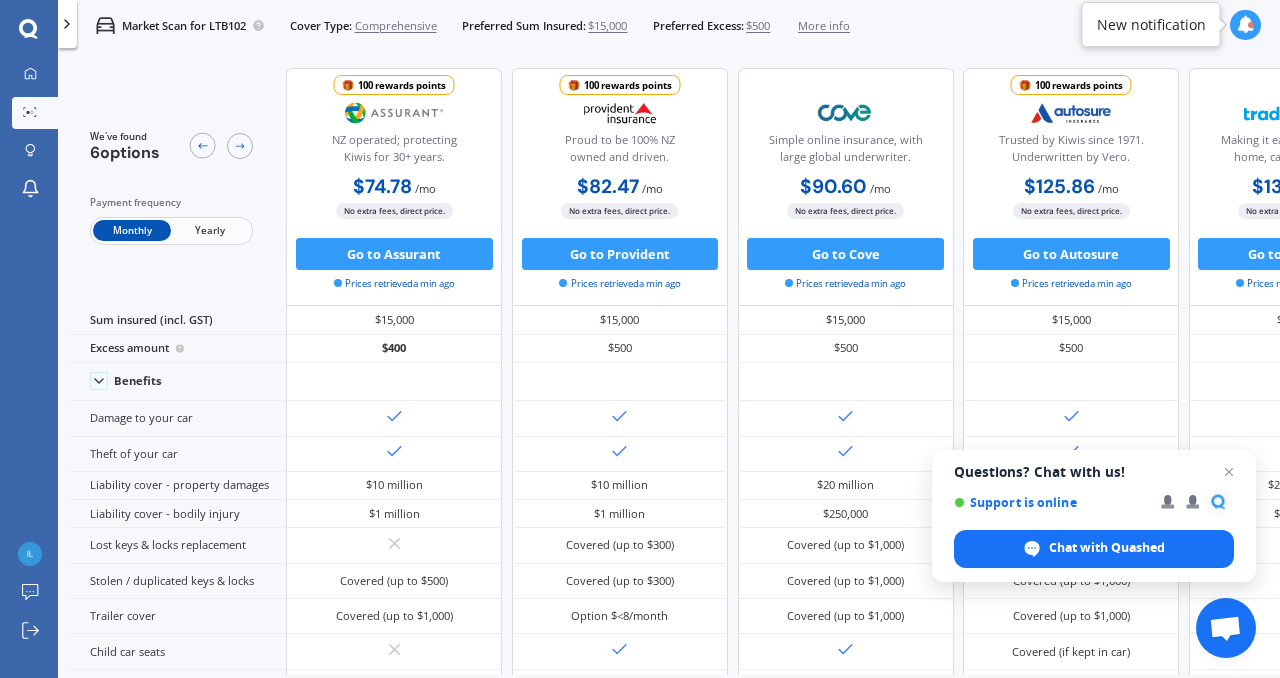 click on "Yearly" at bounding box center (210, 230) 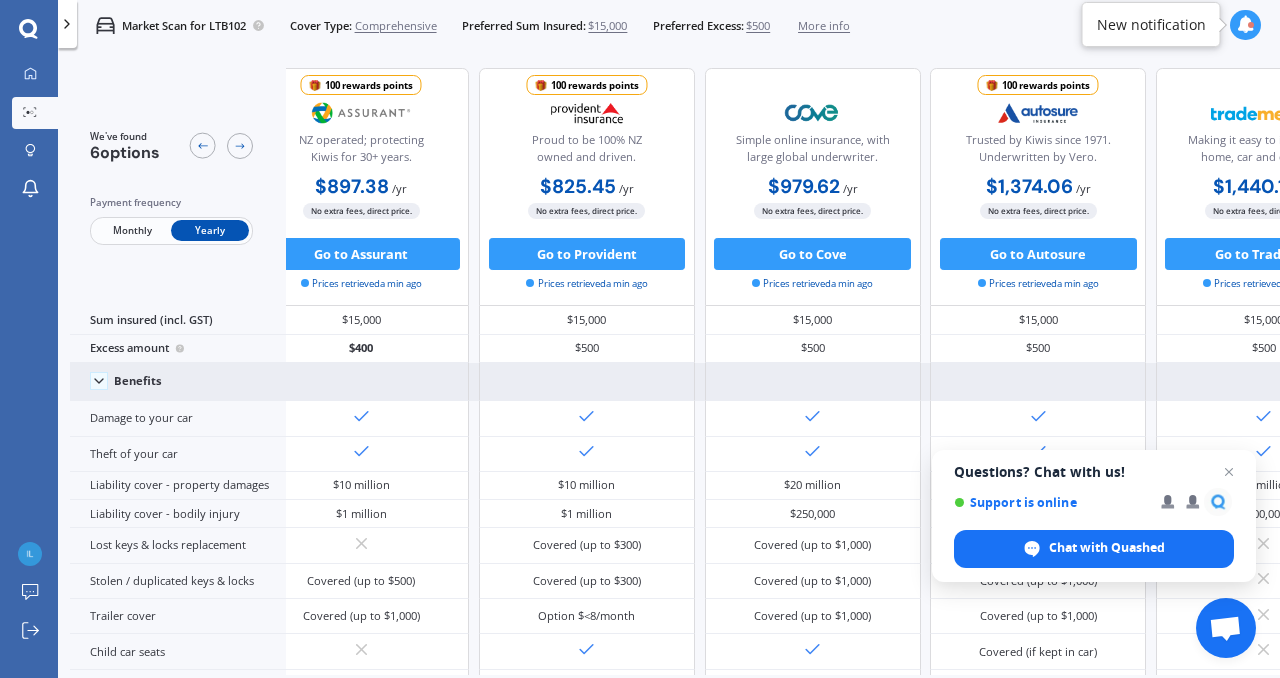 scroll, scrollTop: 0, scrollLeft: 0, axis: both 